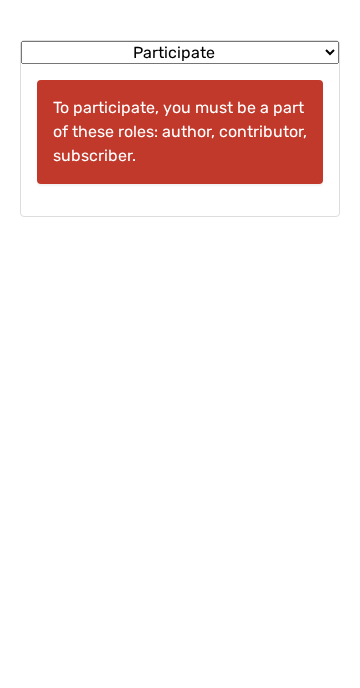 scroll, scrollTop: 0, scrollLeft: 0, axis: both 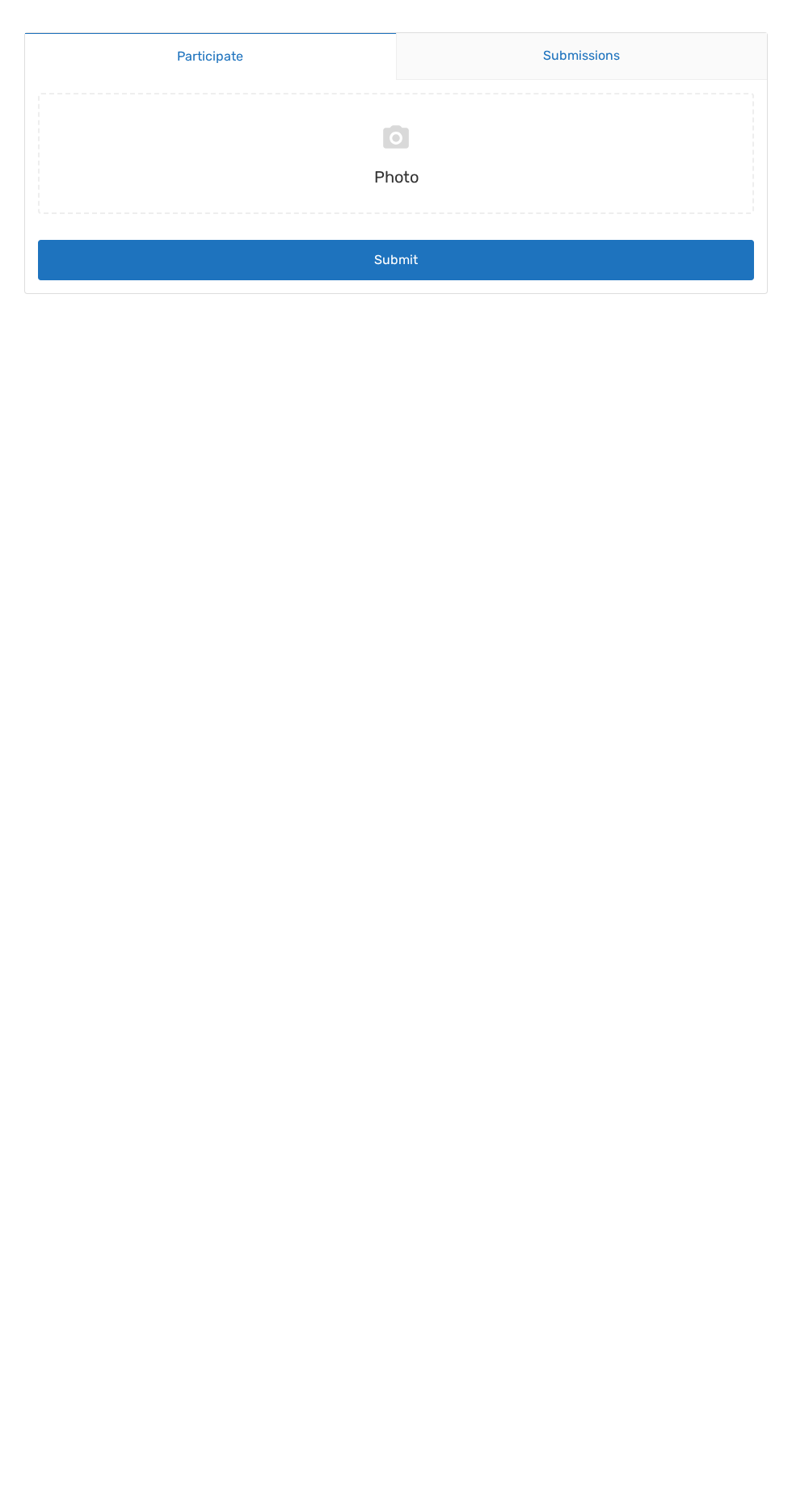 click on "Submissions" at bounding box center [582, 57] 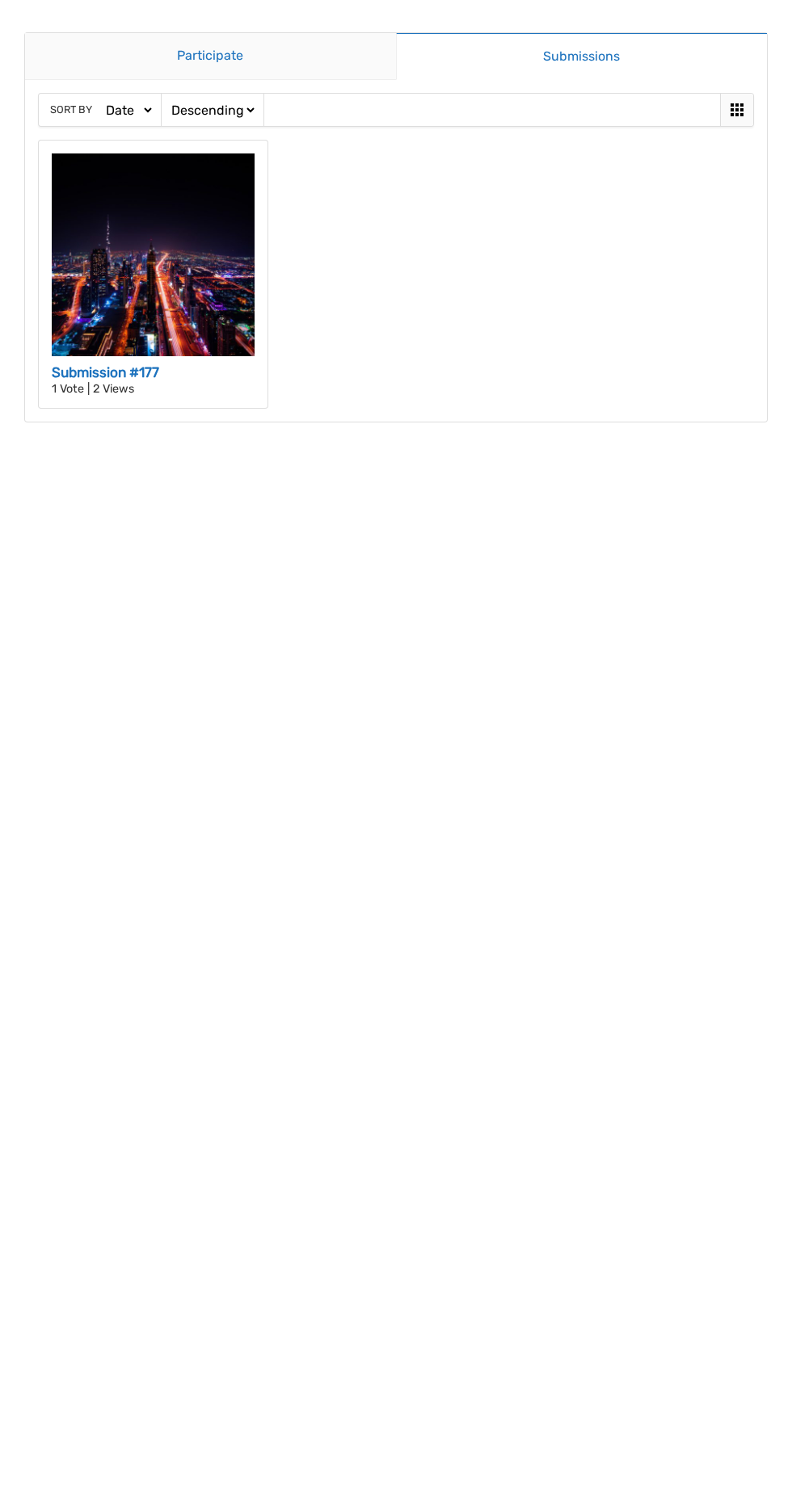 click on "Participate" at bounding box center (210, 57) 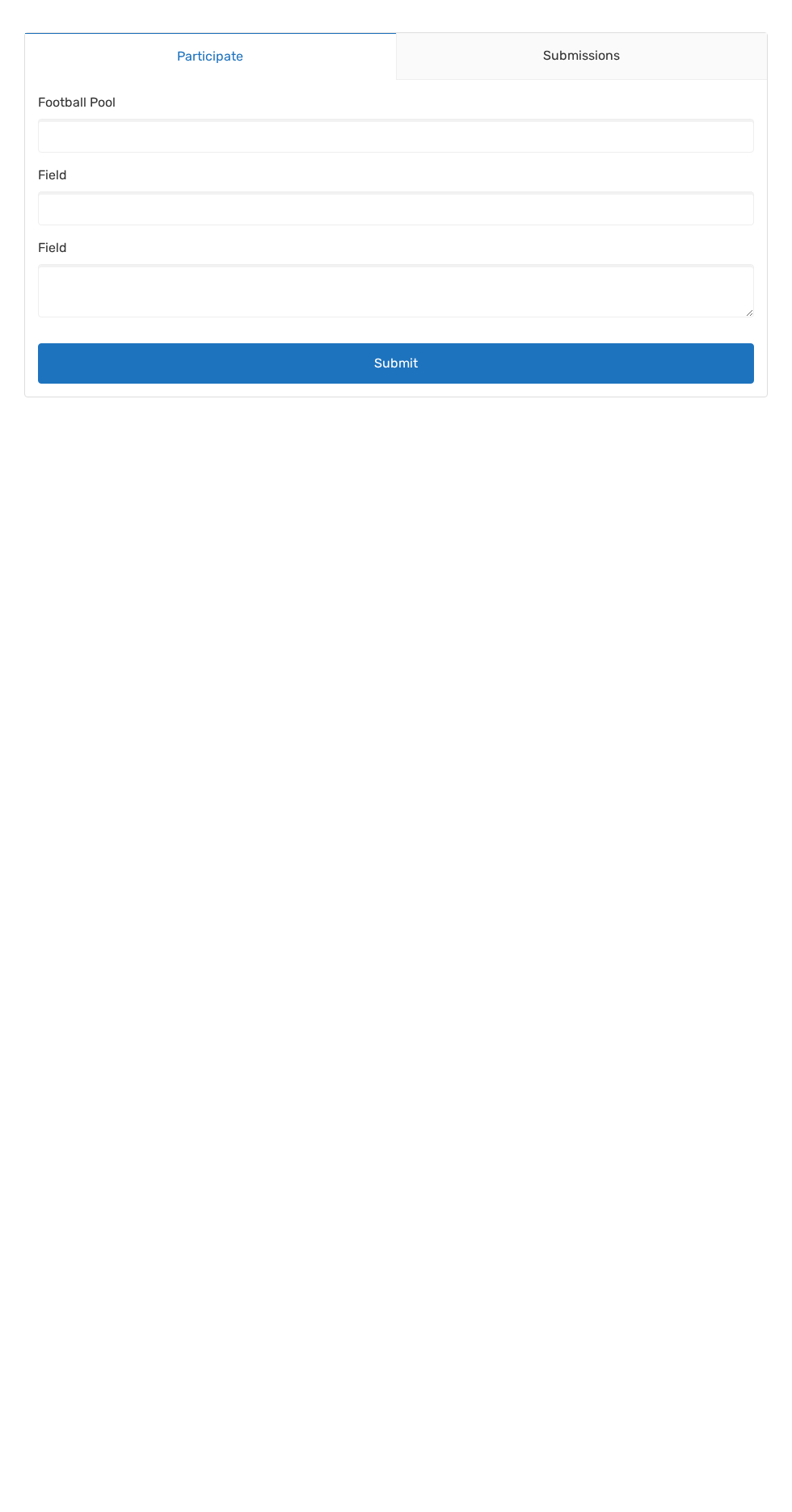 scroll, scrollTop: 0, scrollLeft: 0, axis: both 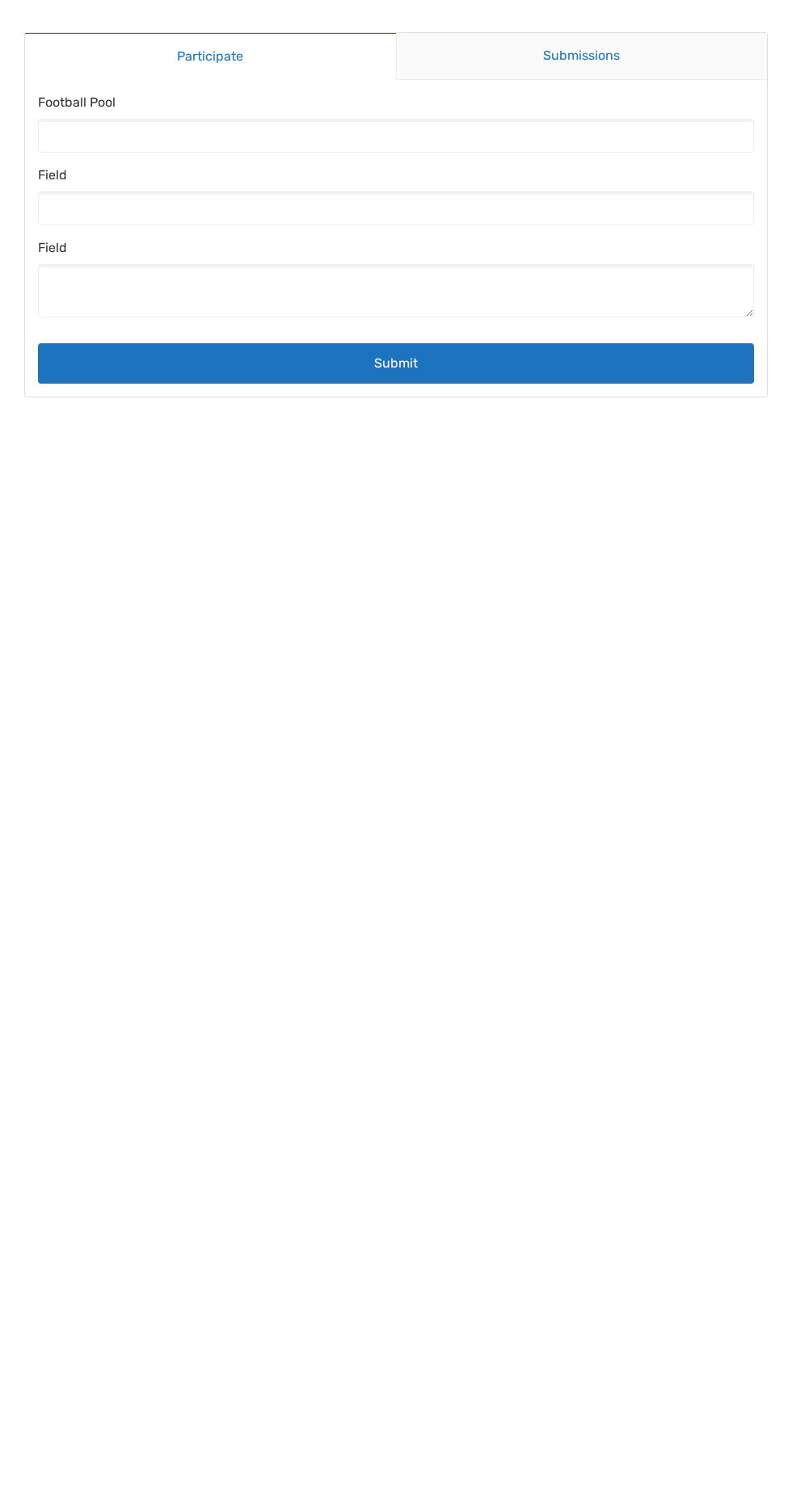 click on "Submissions" at bounding box center (582, 57) 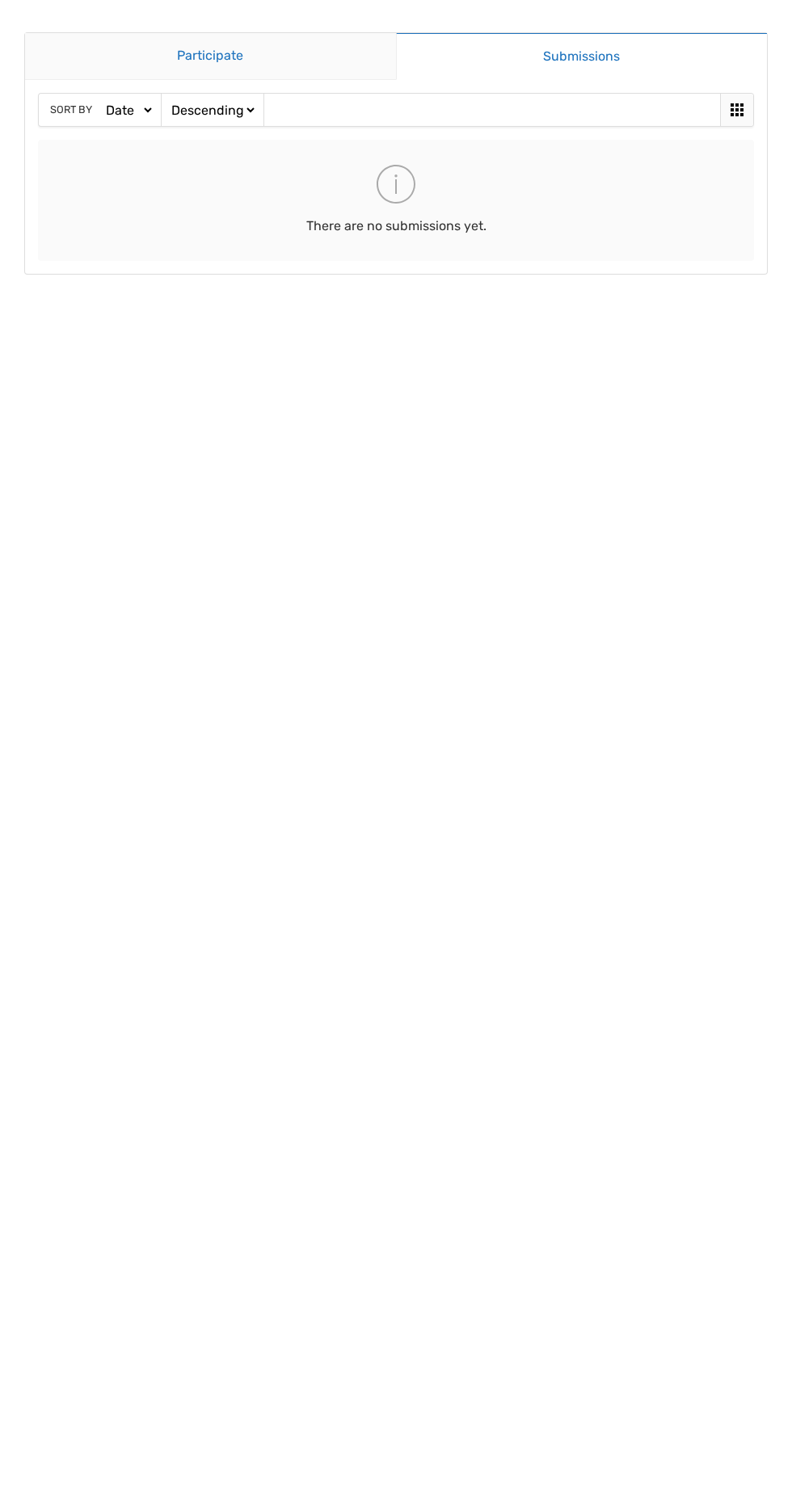 click on "Participate" at bounding box center [210, 57] 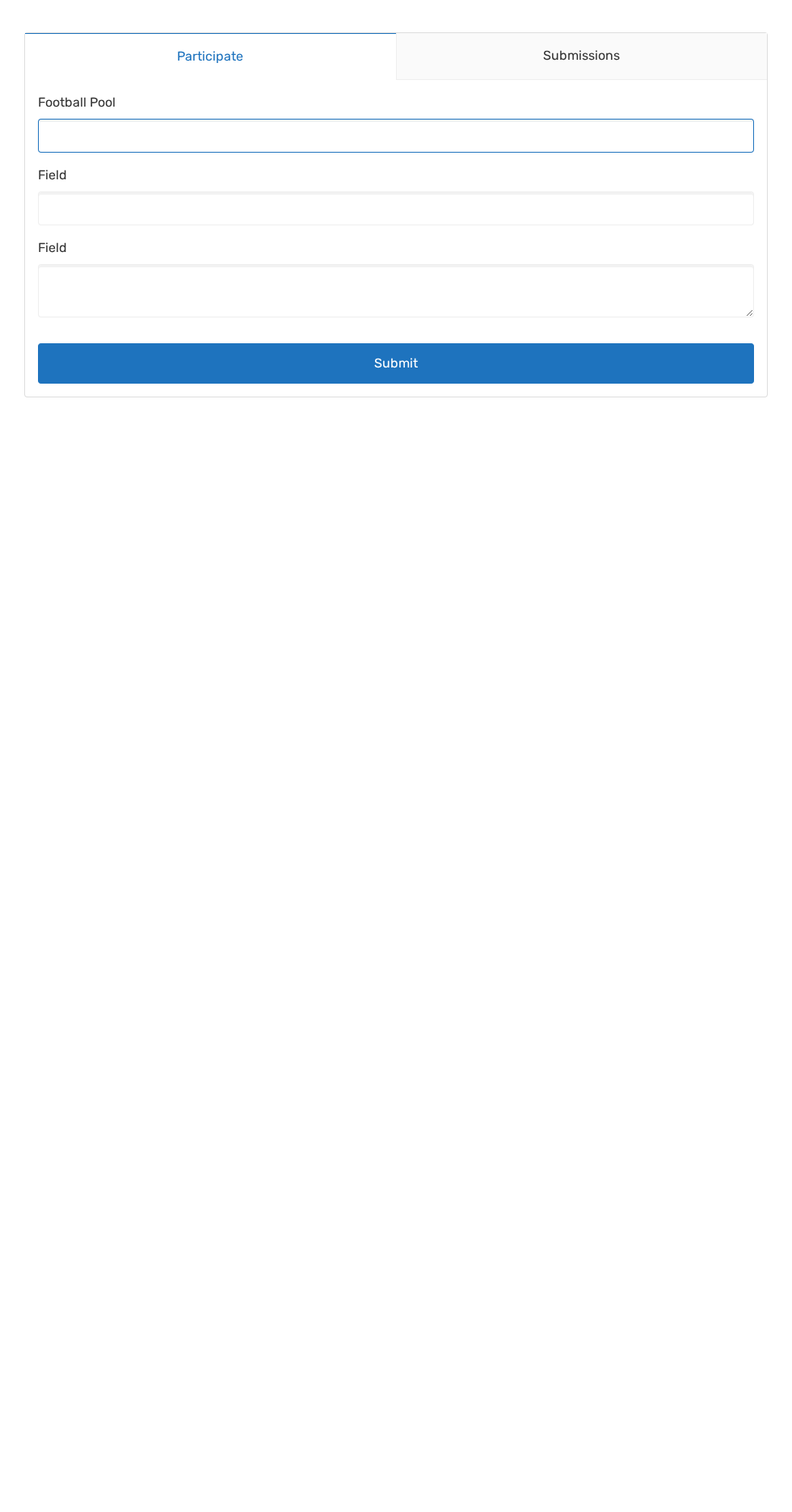 click on "Football Pool" at bounding box center (396, 136) 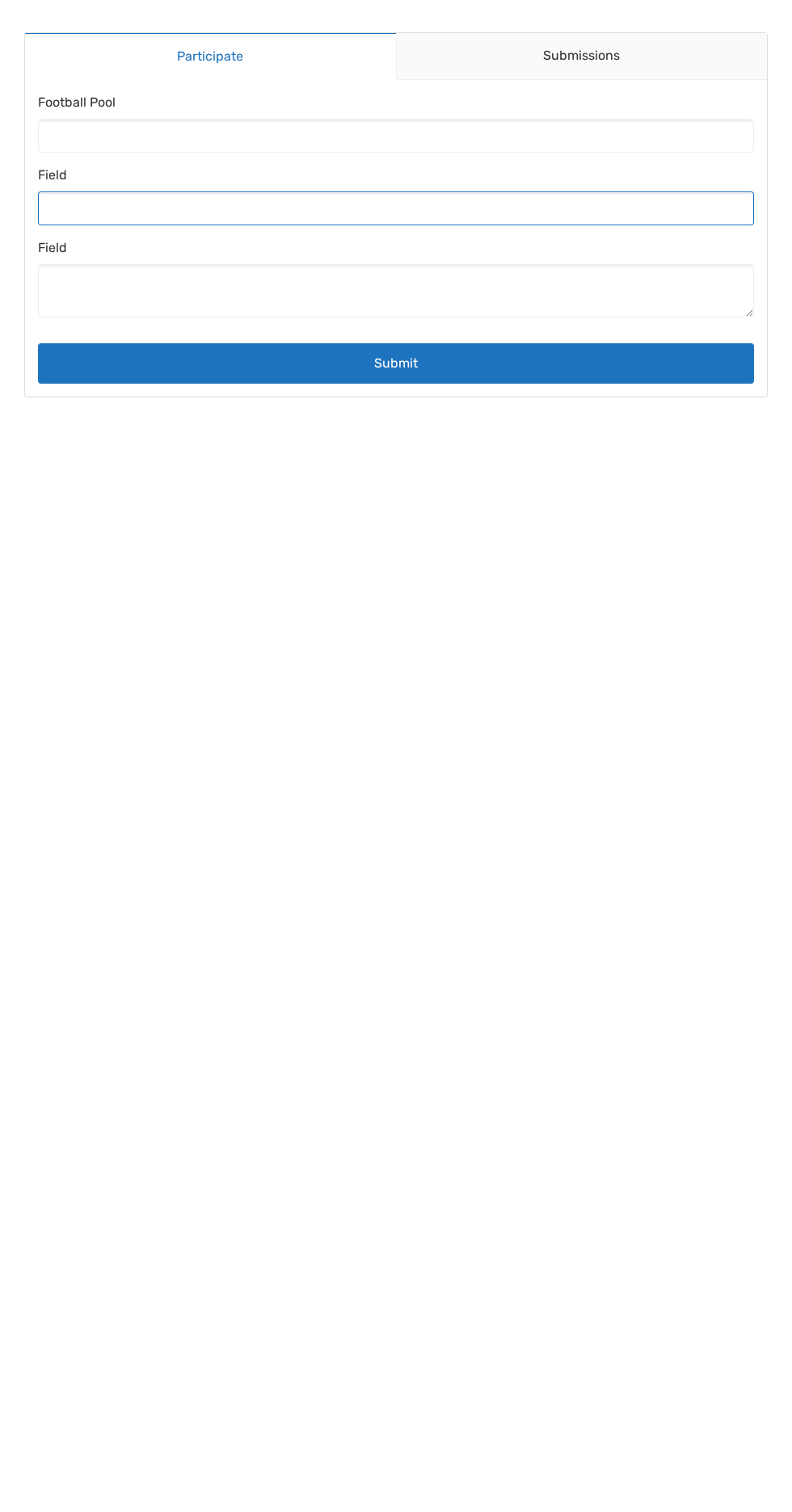click on "Field" at bounding box center [396, 208] 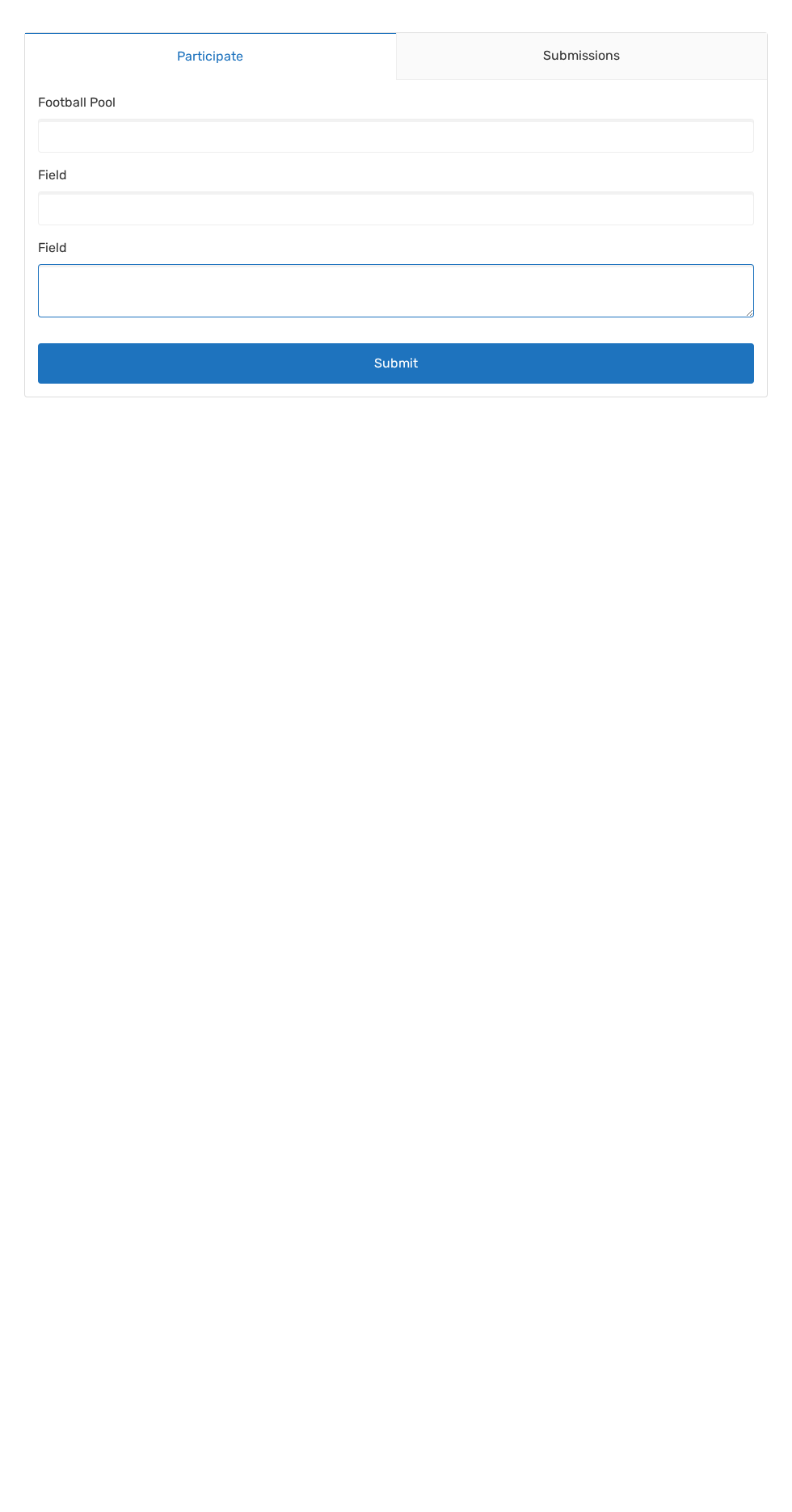 click on "Field" at bounding box center [396, 291] 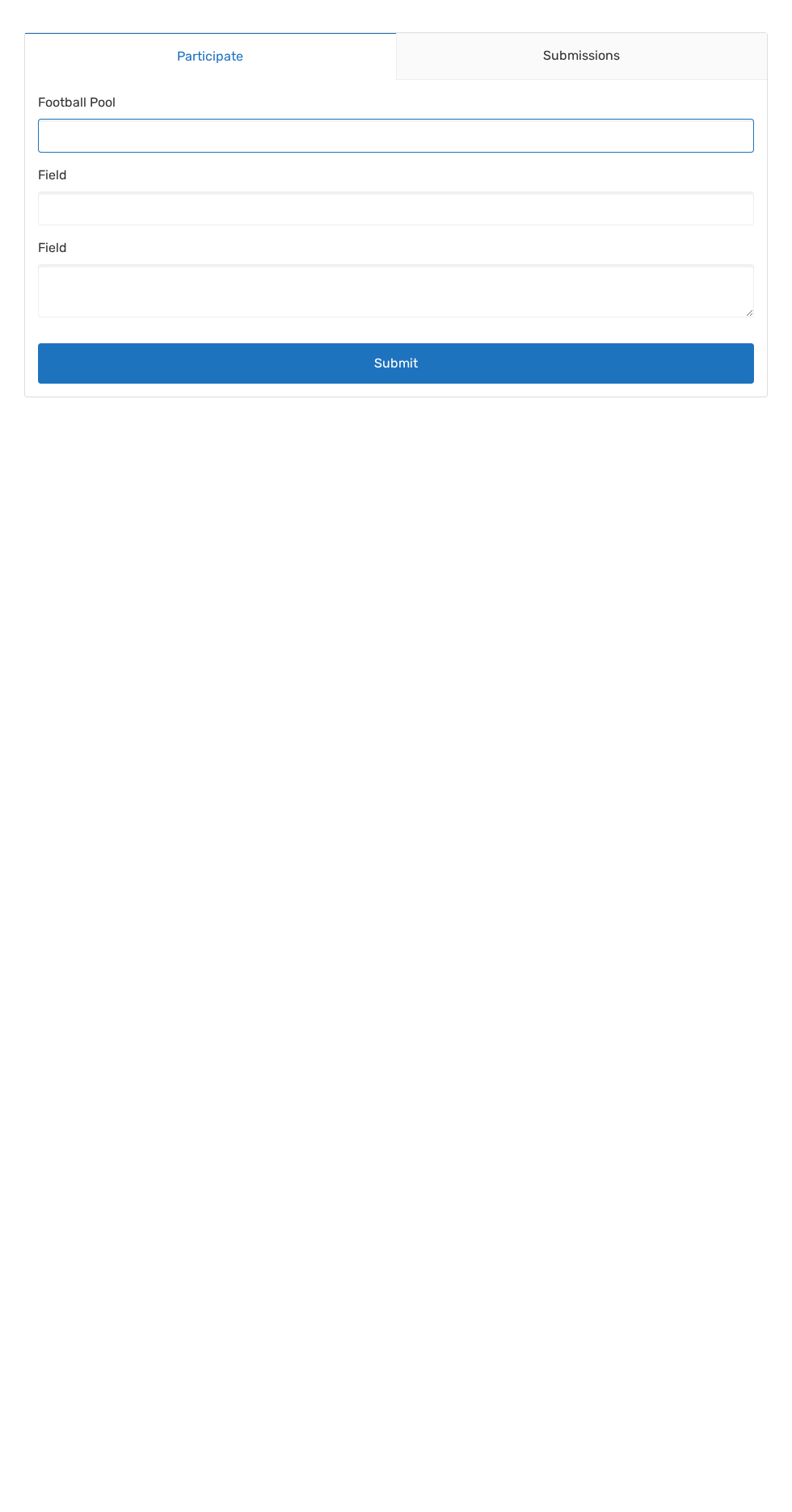 click on "Football Pool" at bounding box center (396, 136) 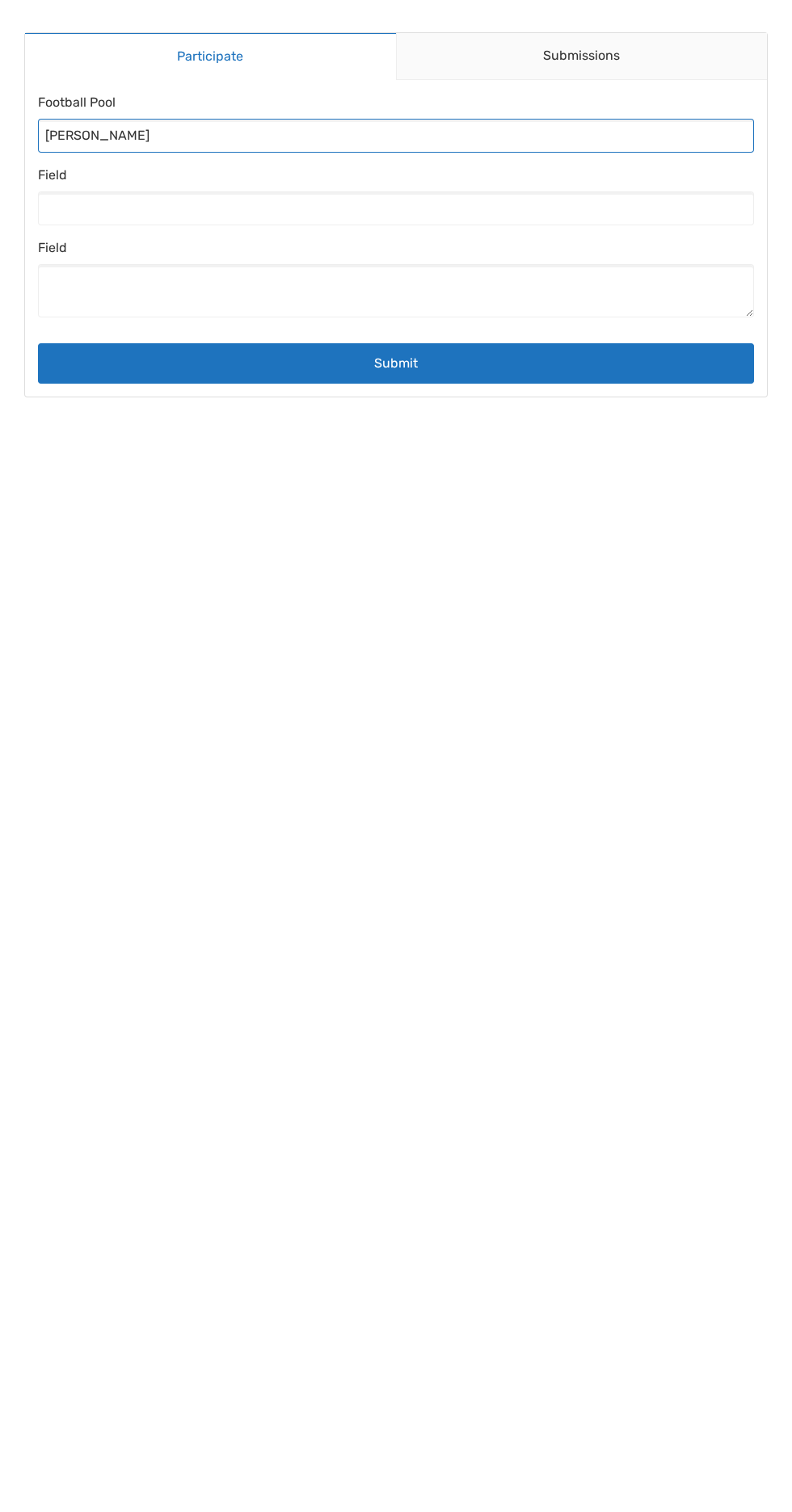 type on "Ahmad" 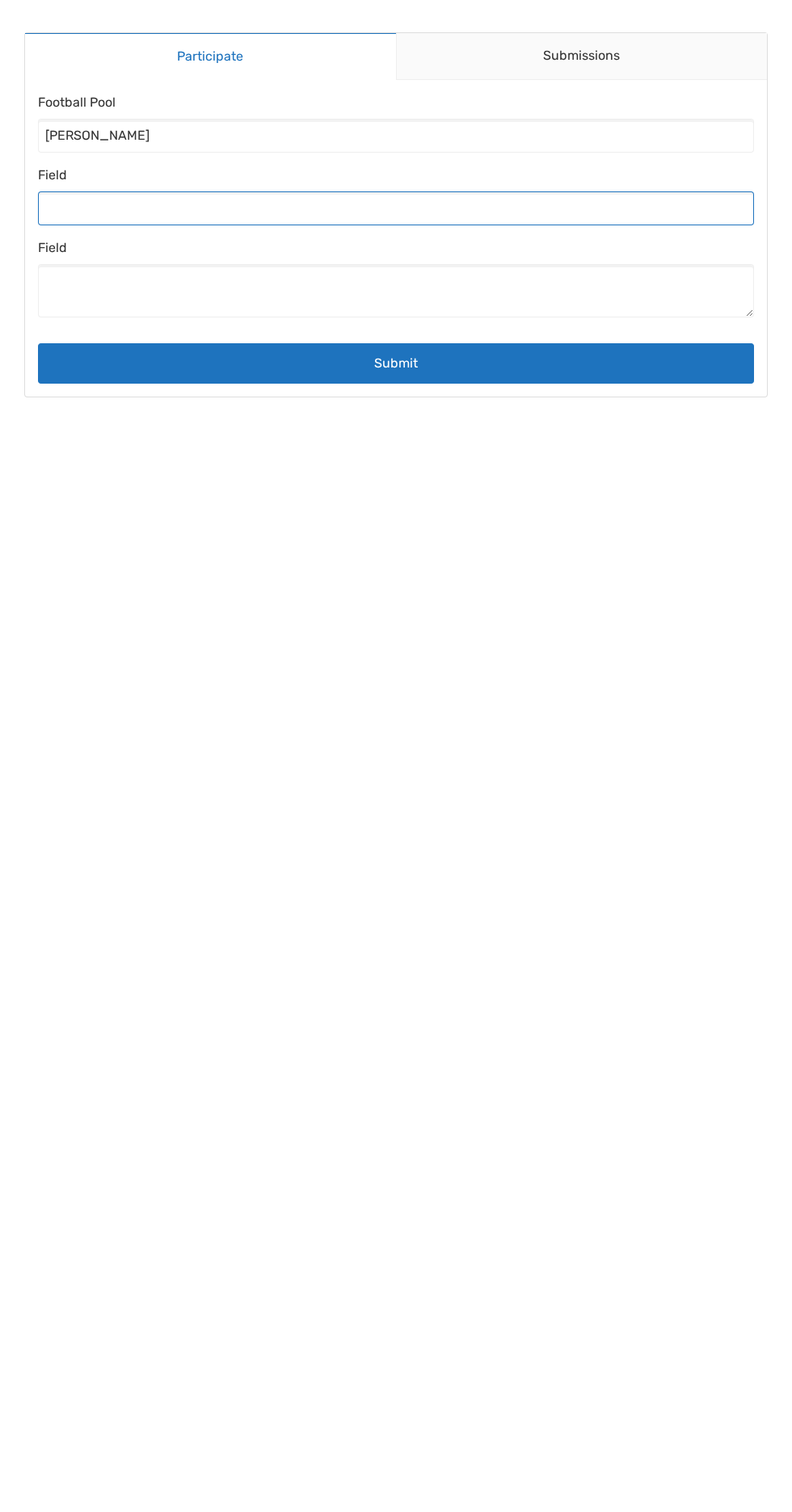 click on "Field" at bounding box center [396, 208] 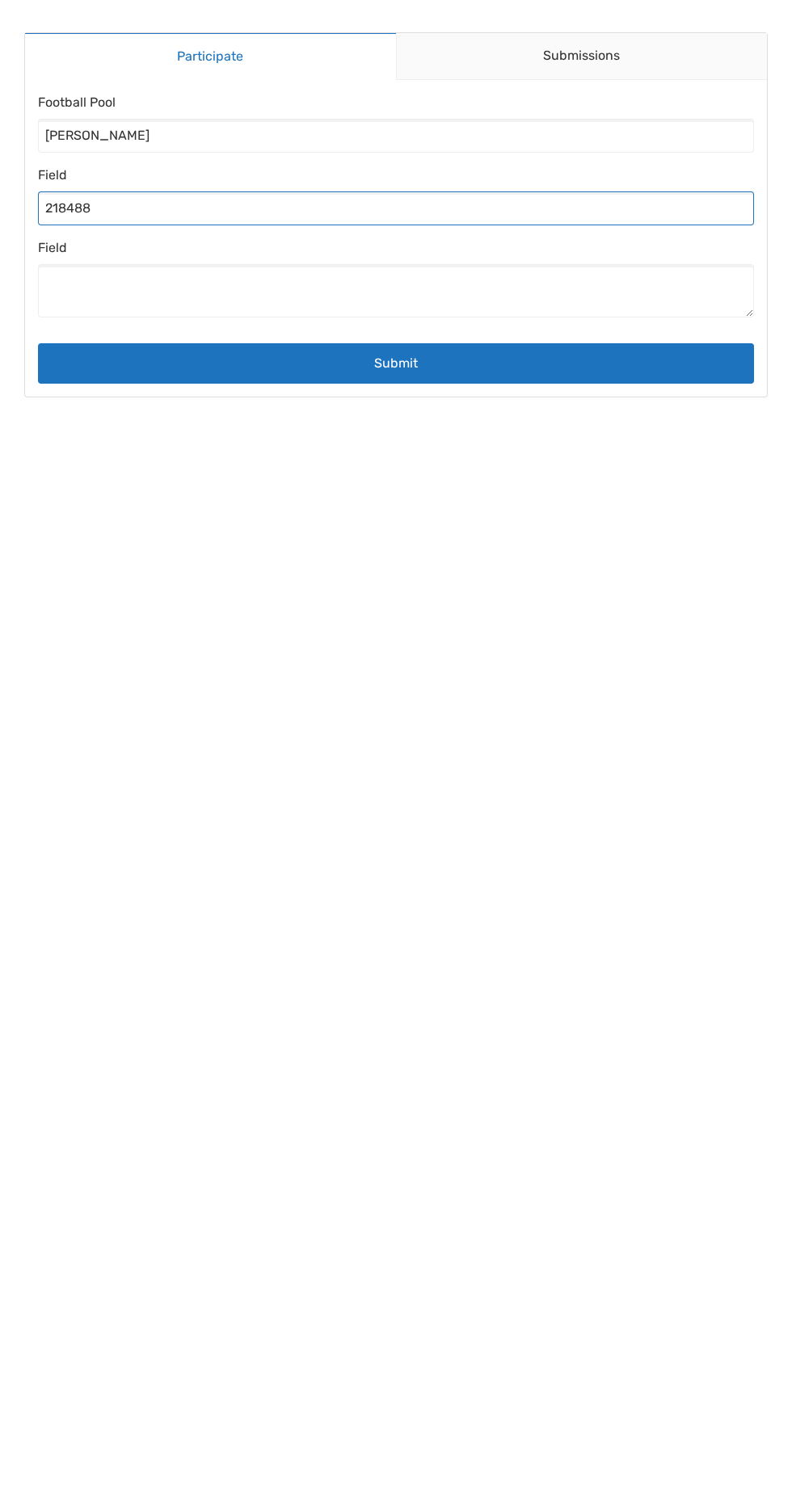 type on "218488" 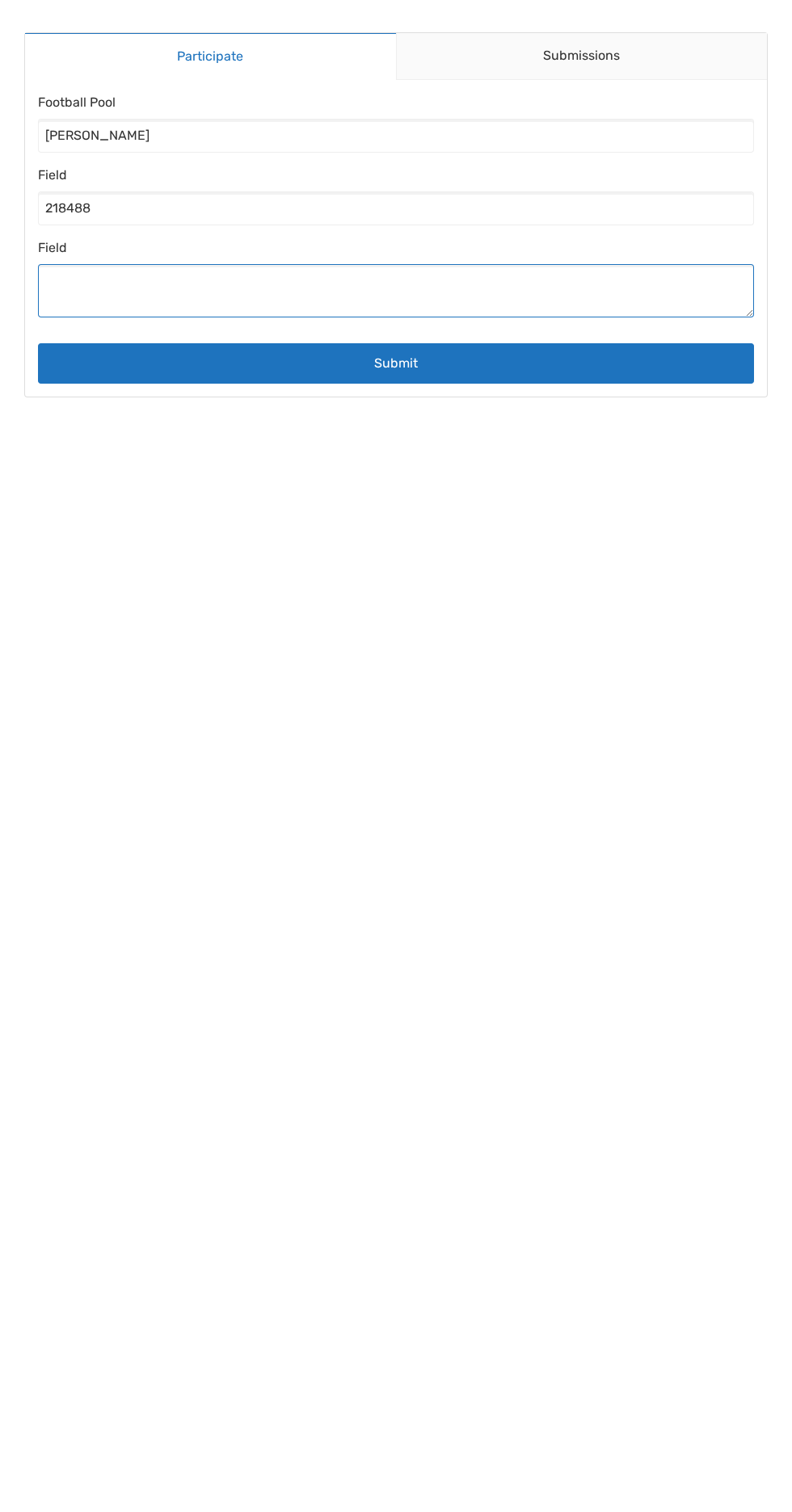 click on "Field" at bounding box center [396, 291] 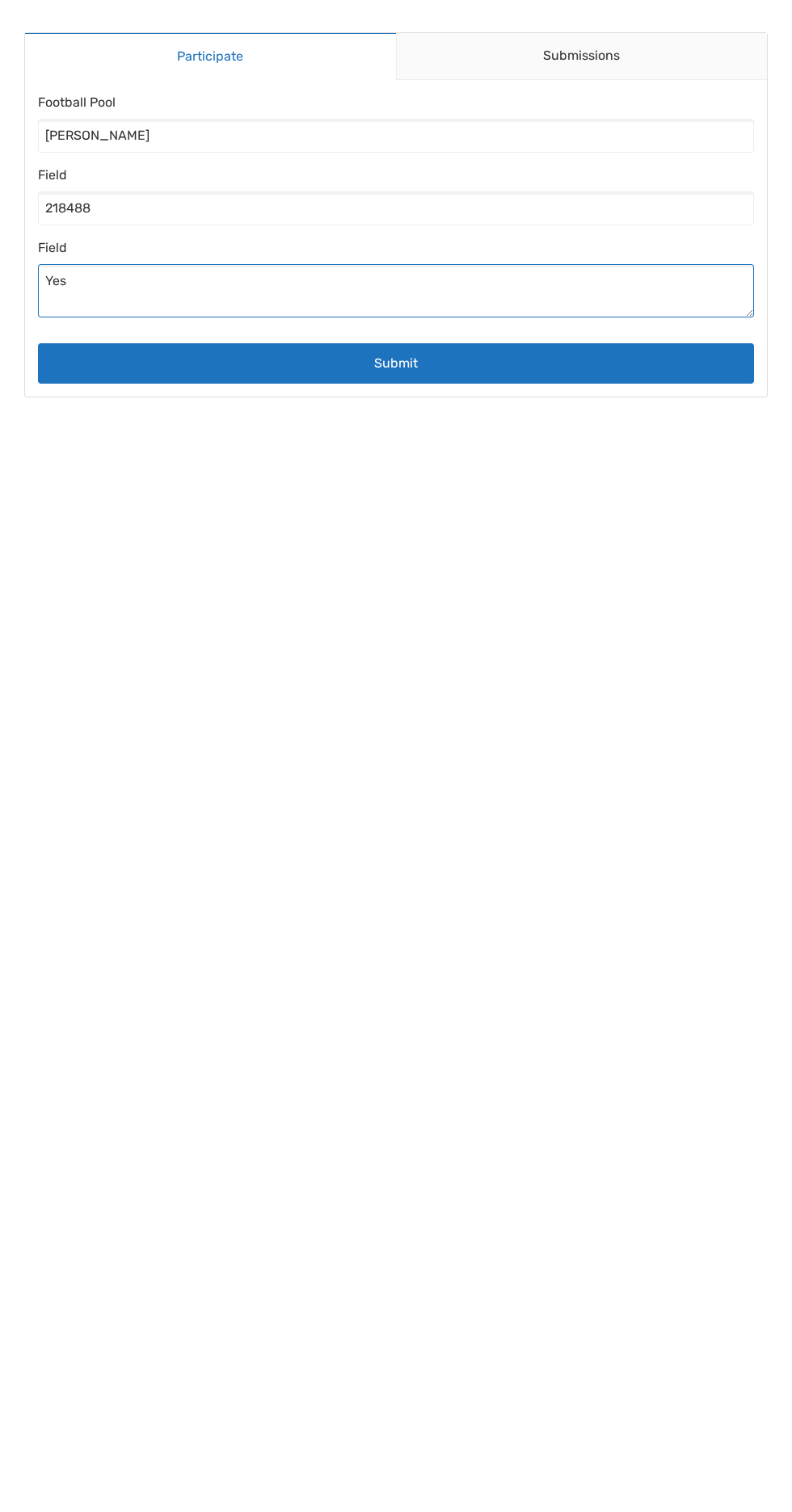 type on "Yes" 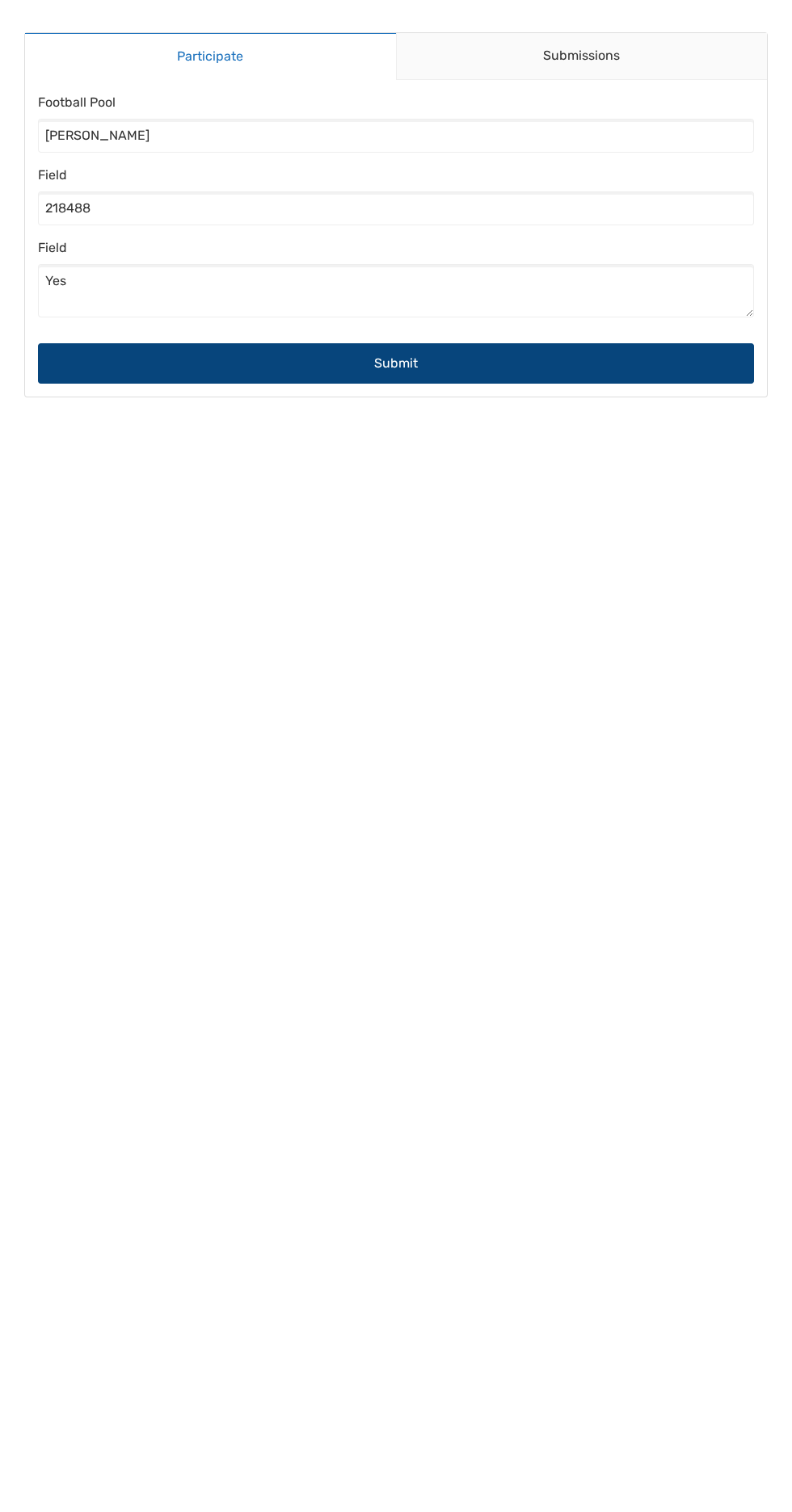 click on "Submit" at bounding box center [396, 363] 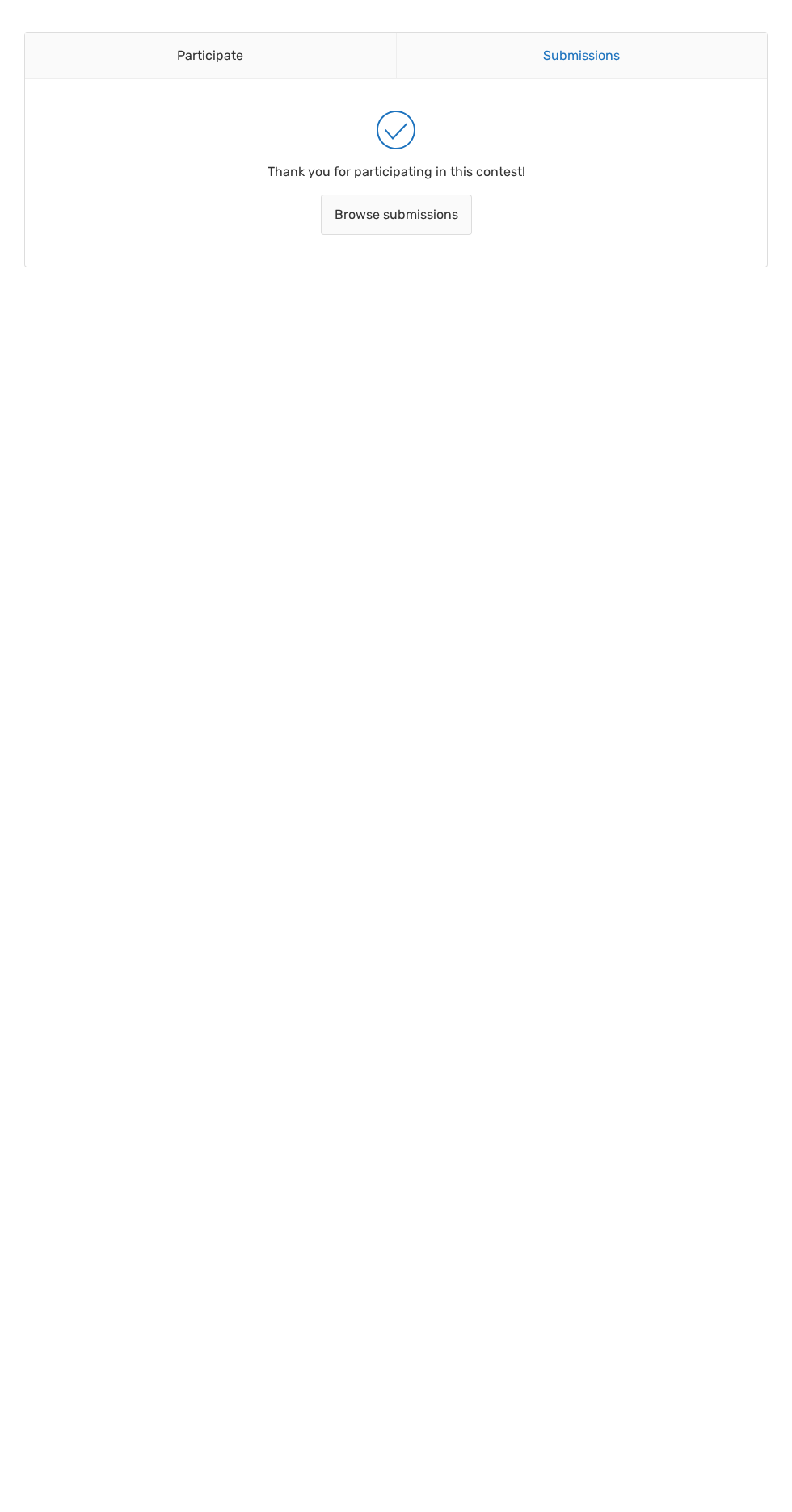 click on "Submissions" at bounding box center (582, 56) 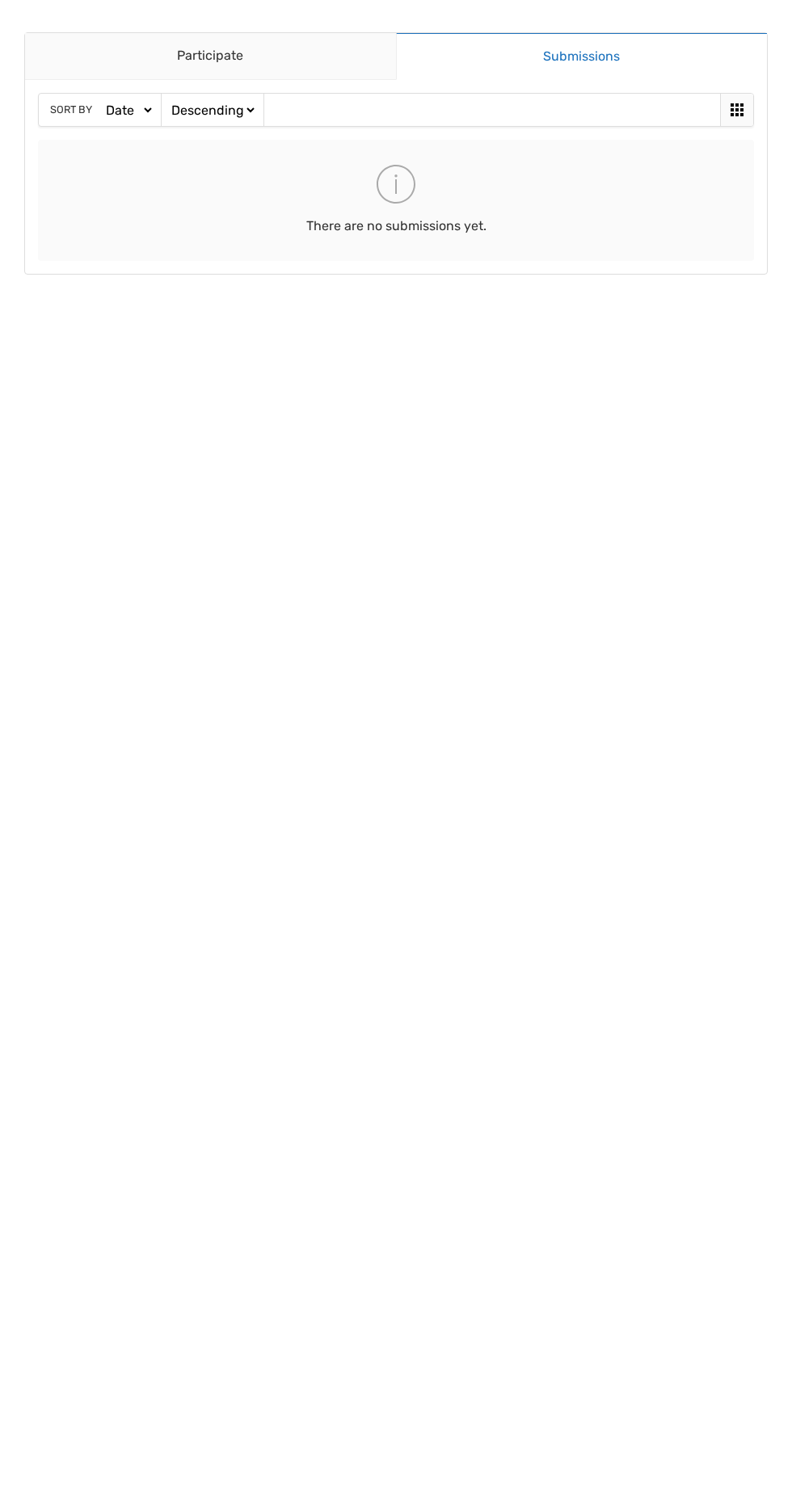 scroll, scrollTop: 0, scrollLeft: 0, axis: both 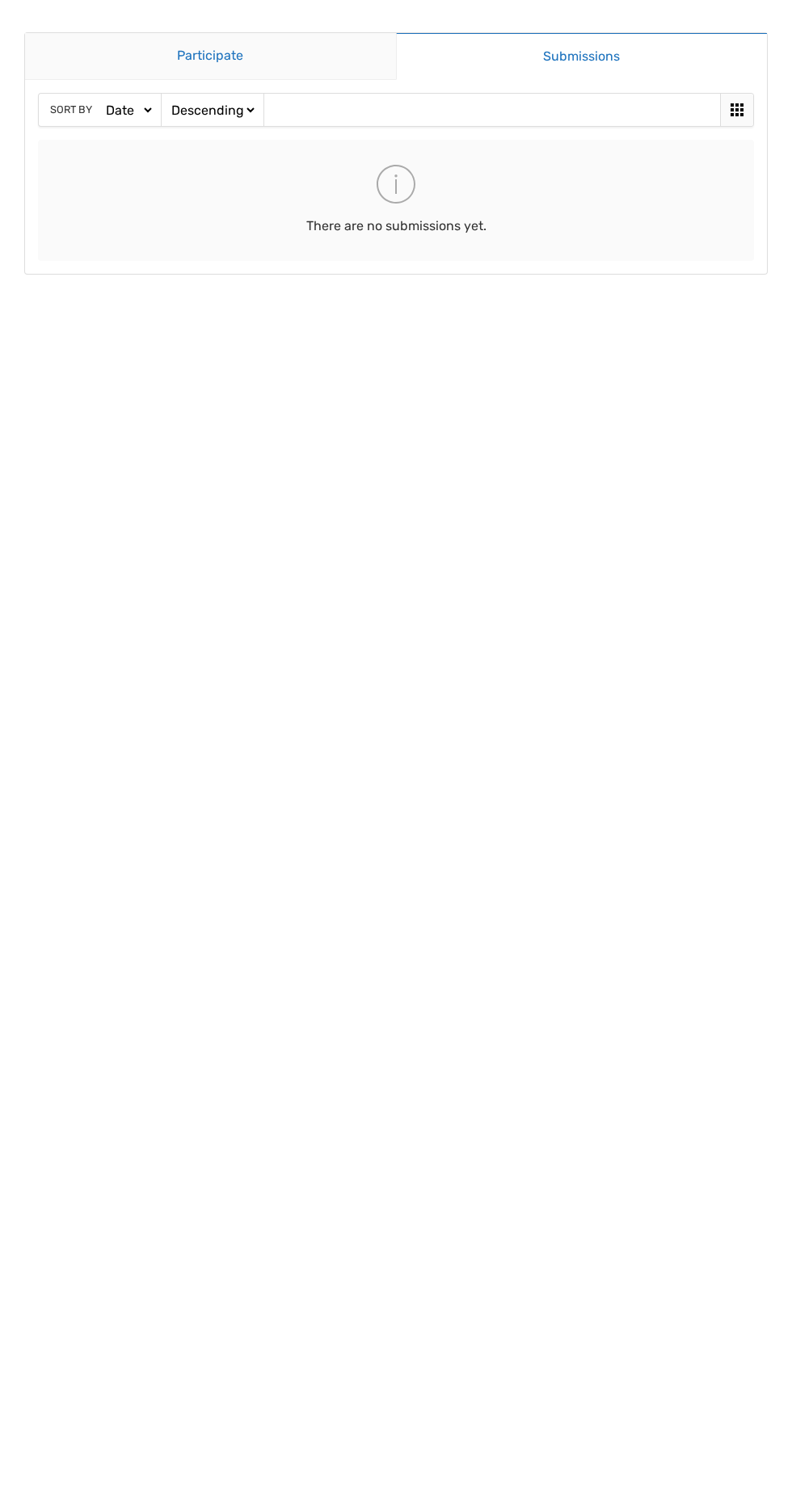 click on "Participate" at bounding box center (210, 57) 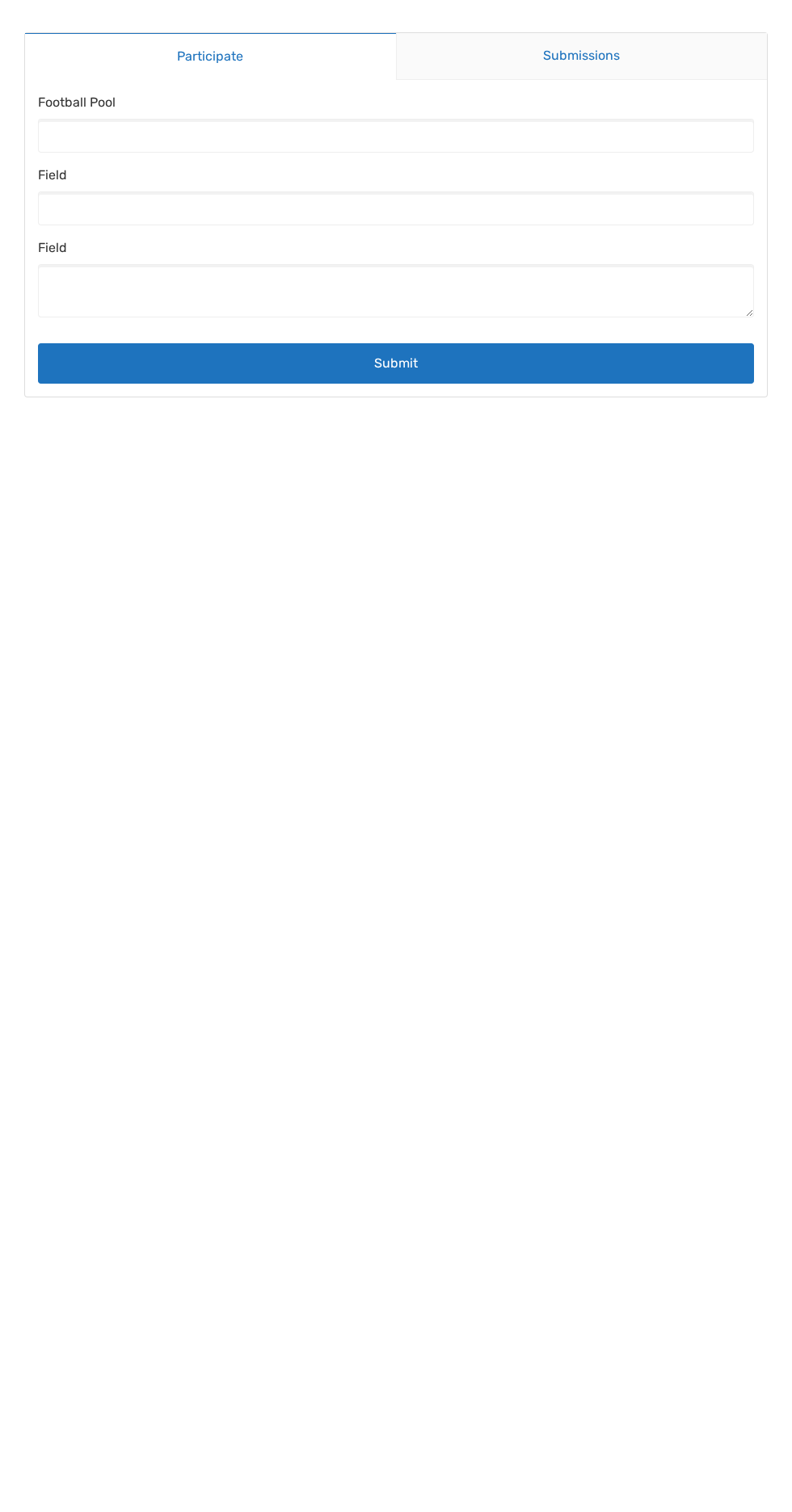 click on "Submissions" at bounding box center (582, 57) 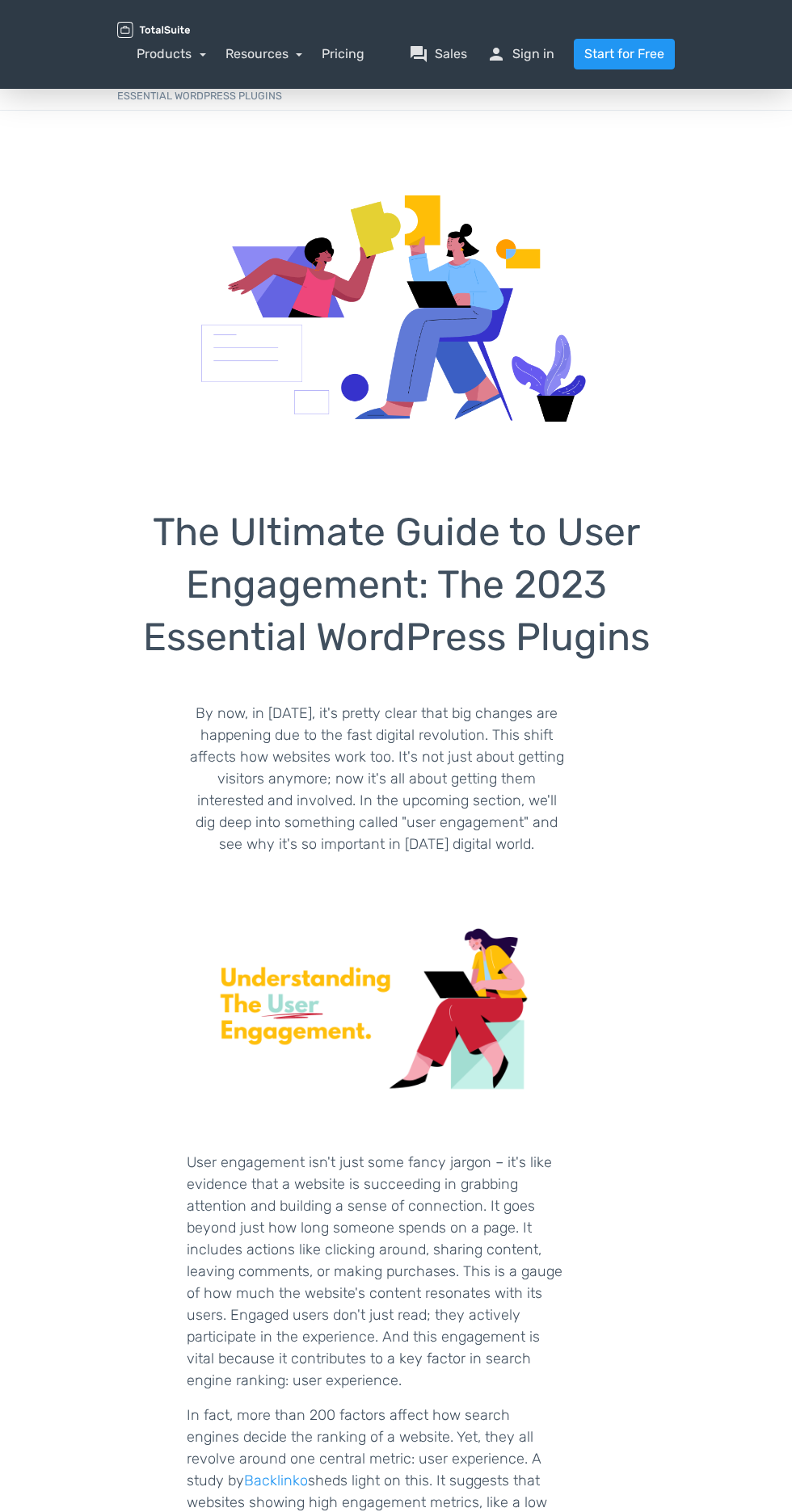 scroll, scrollTop: 0, scrollLeft: 0, axis: both 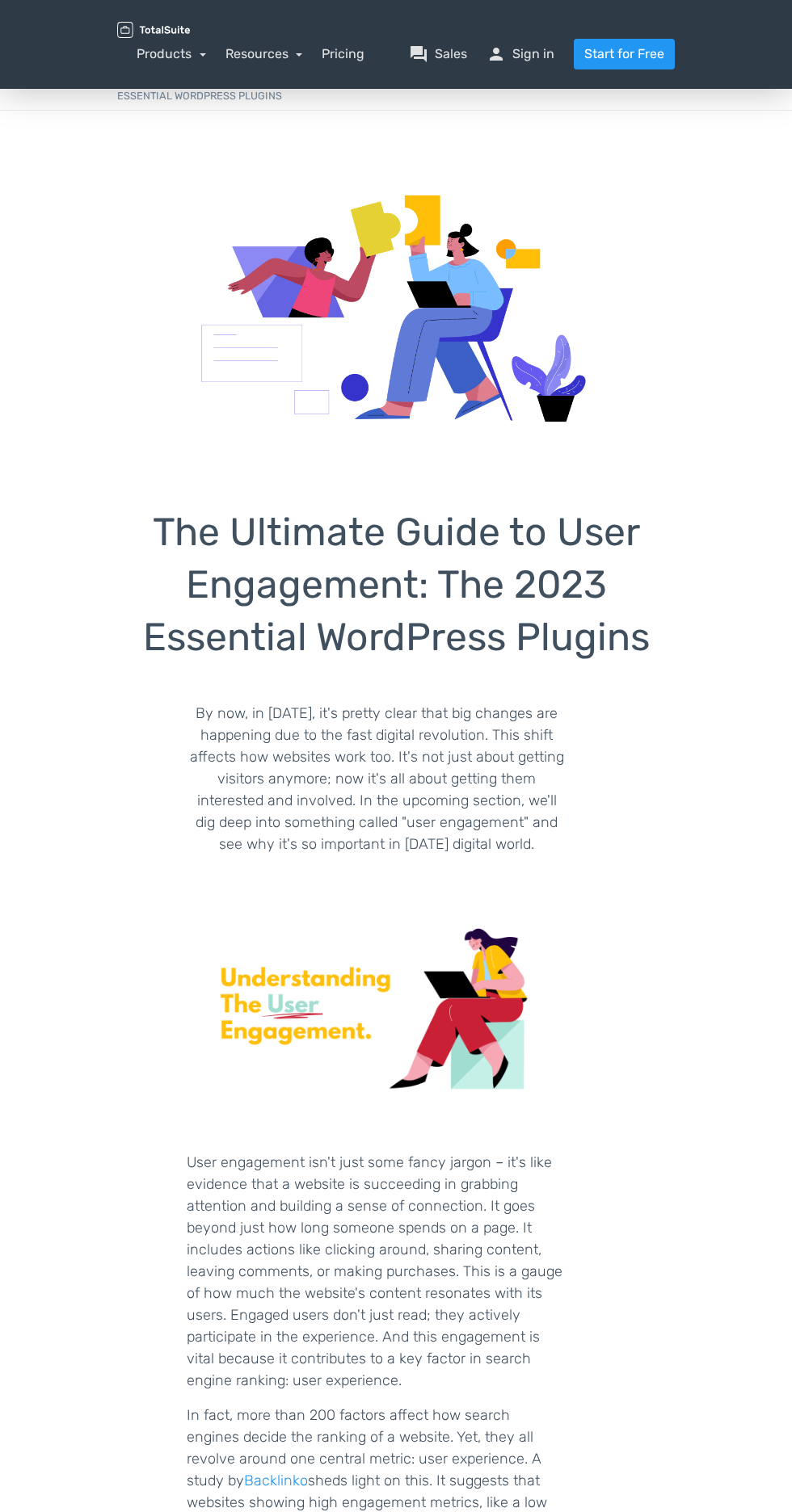click on "menu
Products
TotalPoll
WordPress Poll and Contest Plugin
TotalContest TotalRating article" at bounding box center [396, 44] 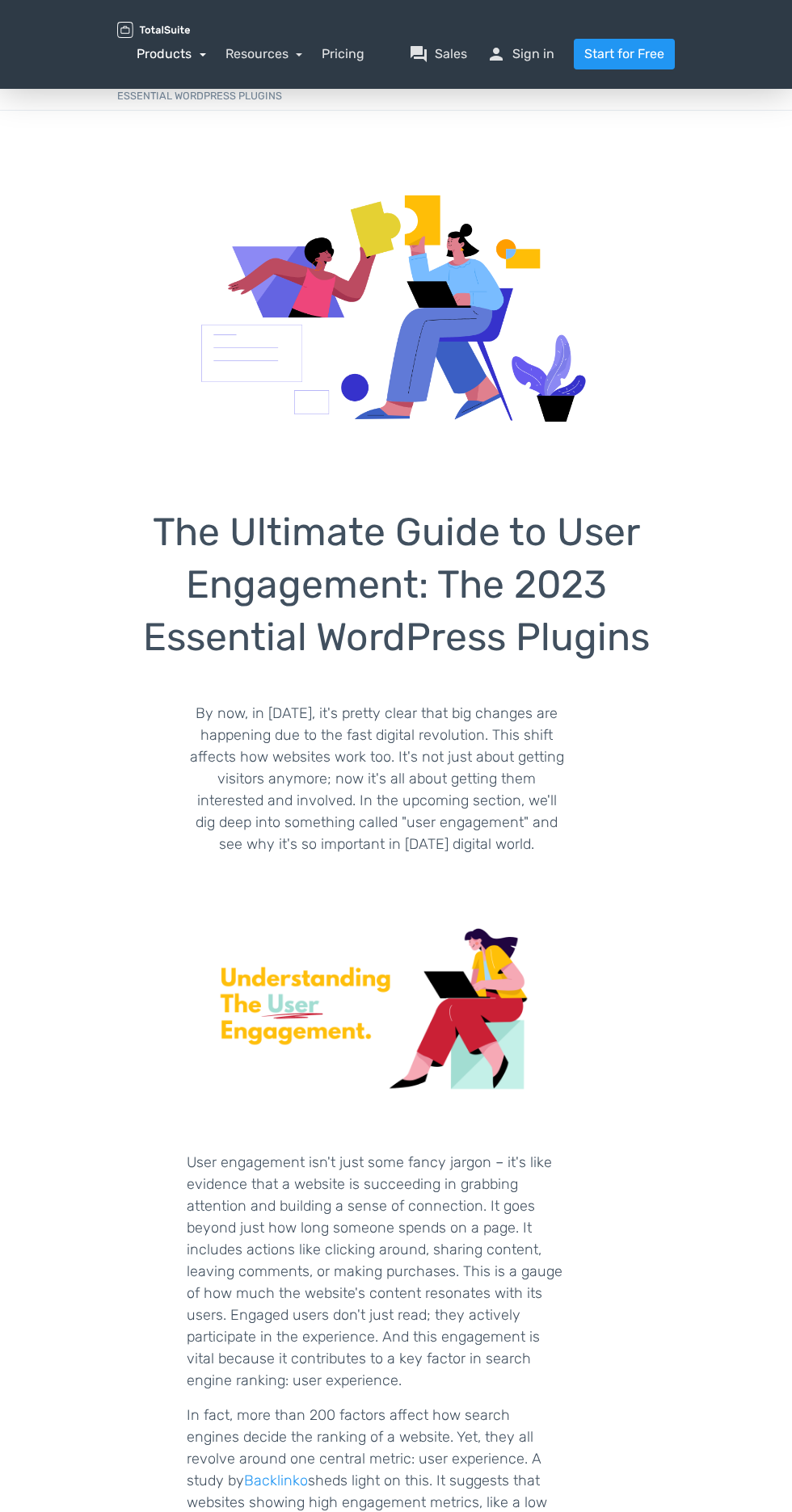 click on "Products" at bounding box center (171, 53) 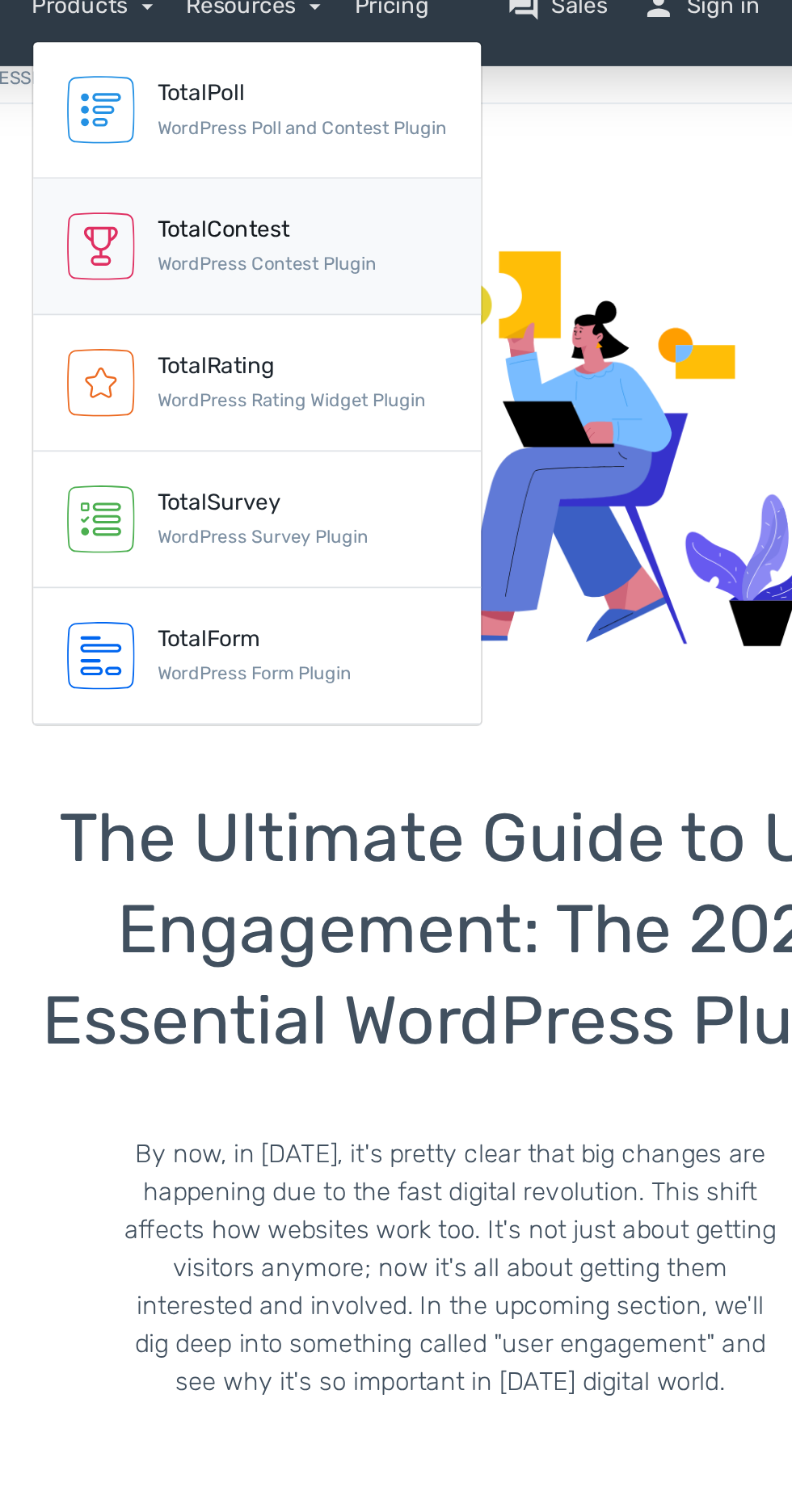 click on "TotalContest" at bounding box center [272, 183] 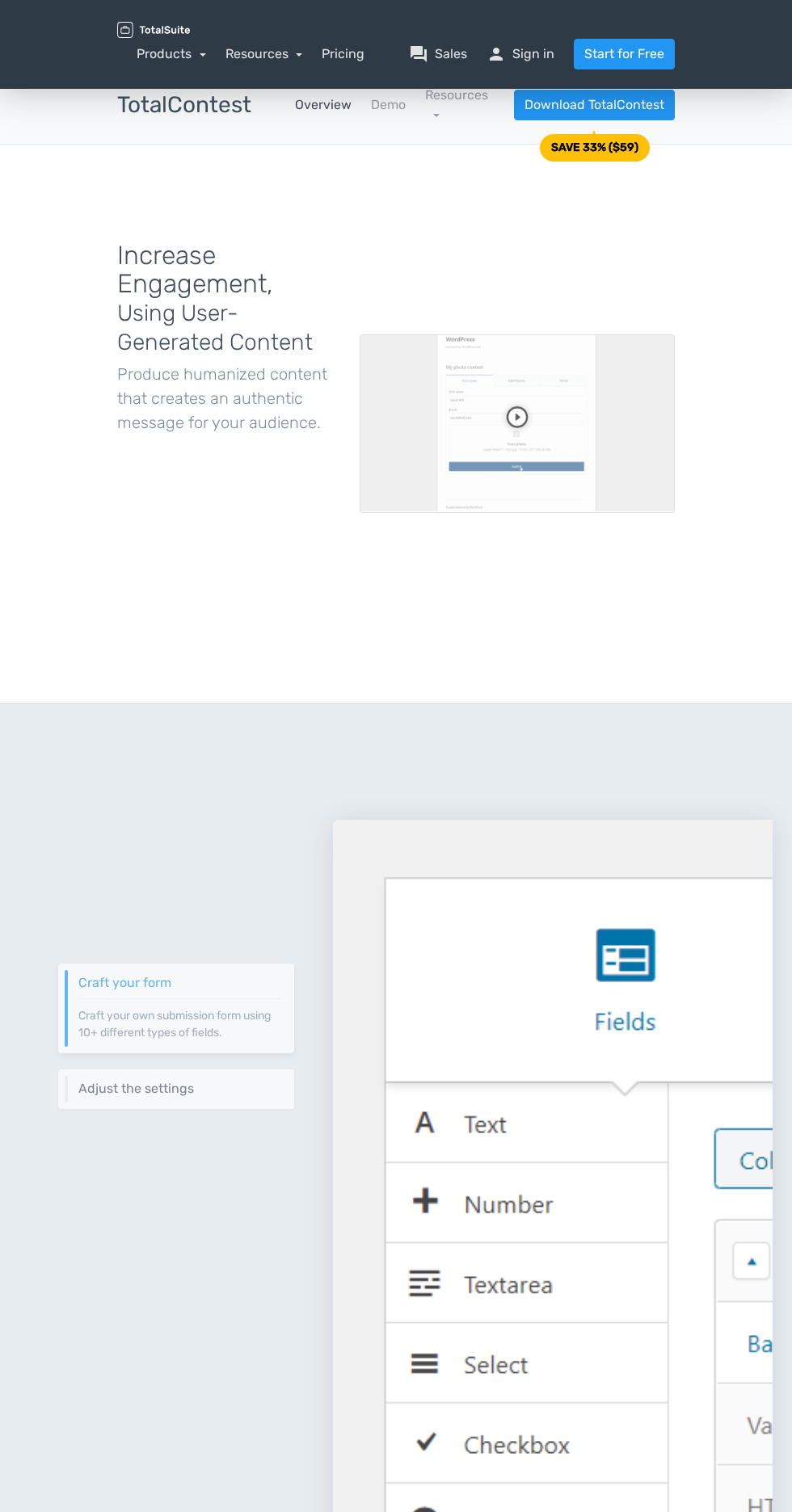 scroll, scrollTop: 0, scrollLeft: 0, axis: both 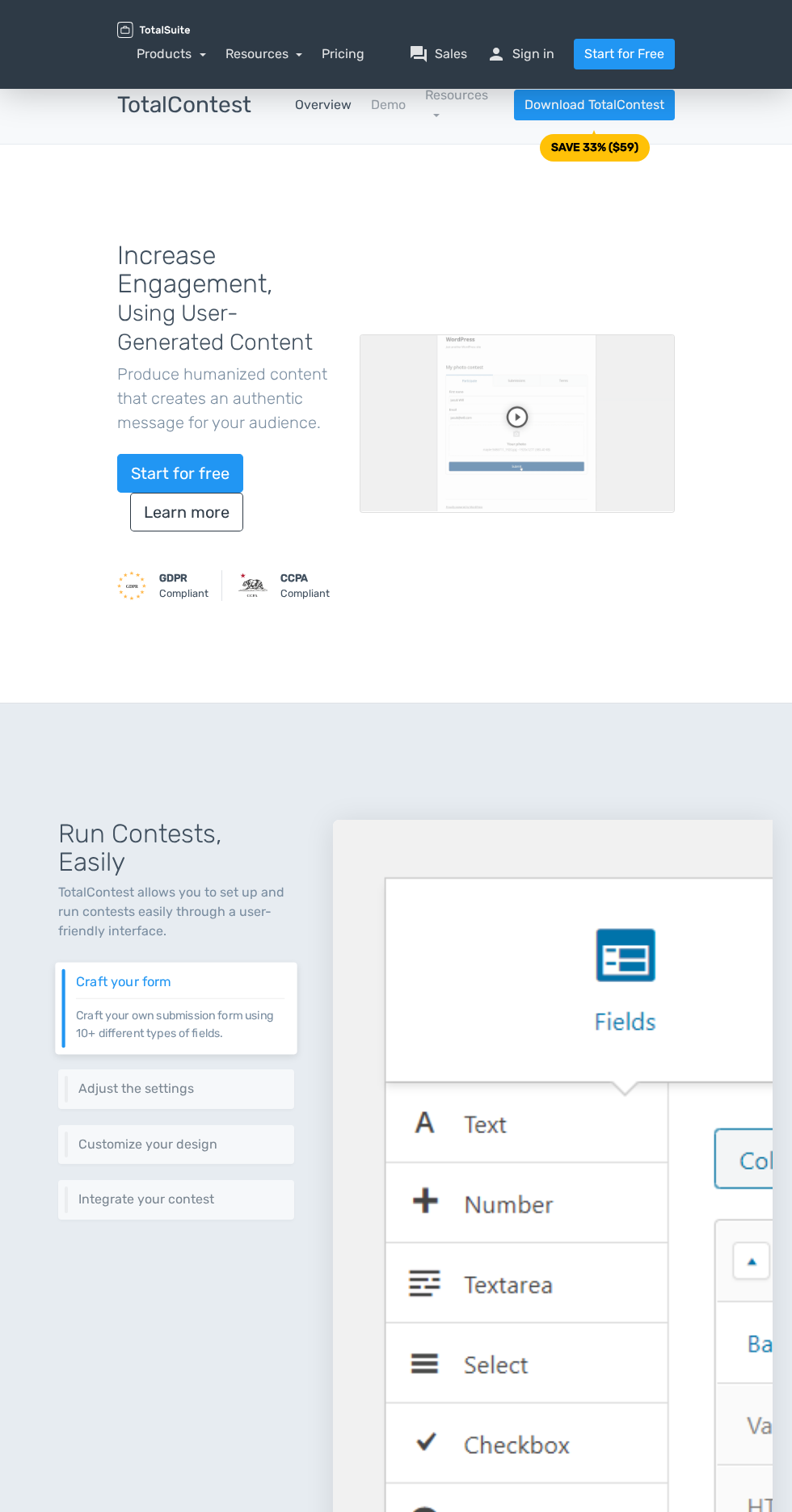 click at bounding box center (517, 423) 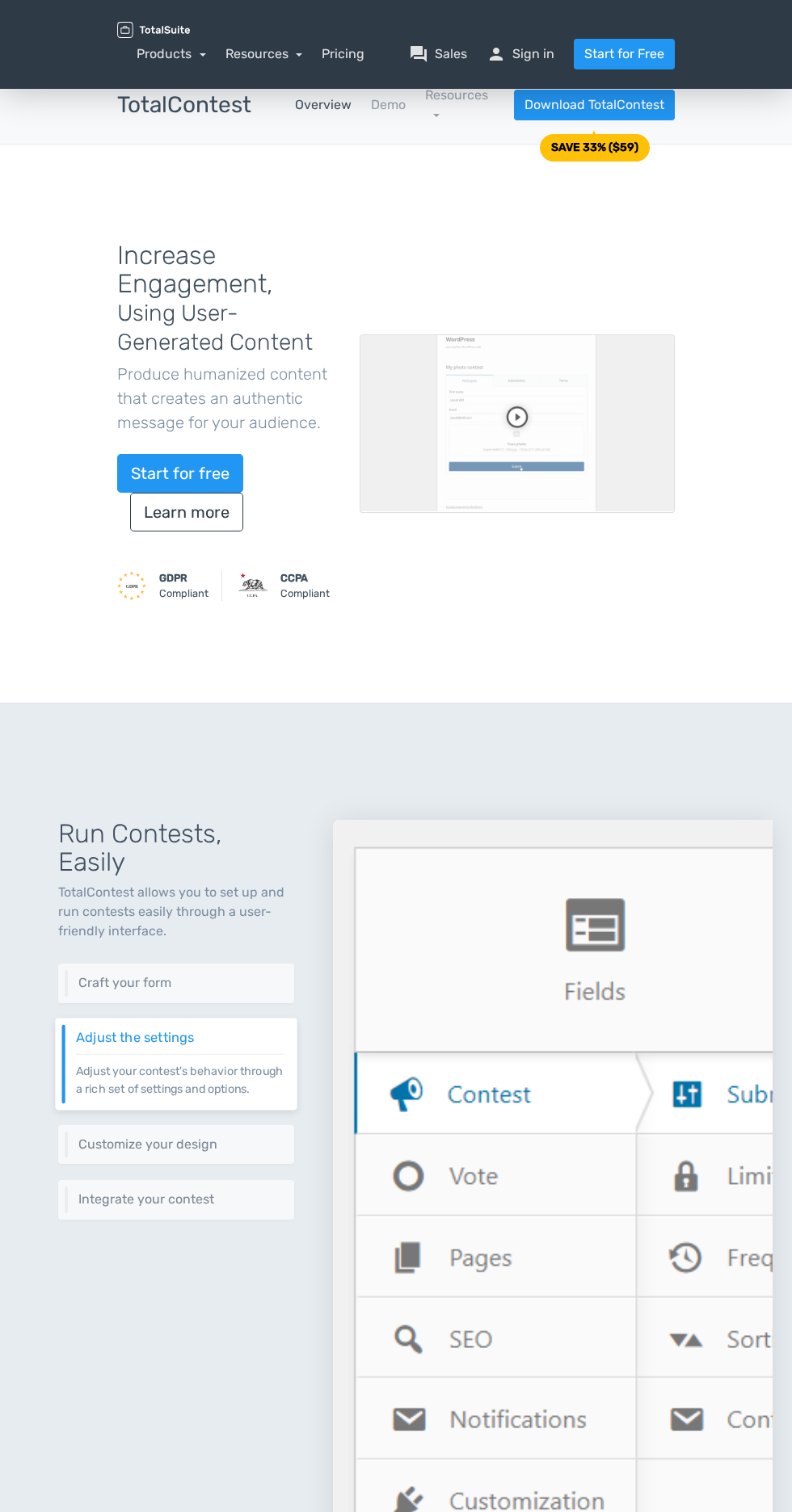 click at bounding box center [517, 423] 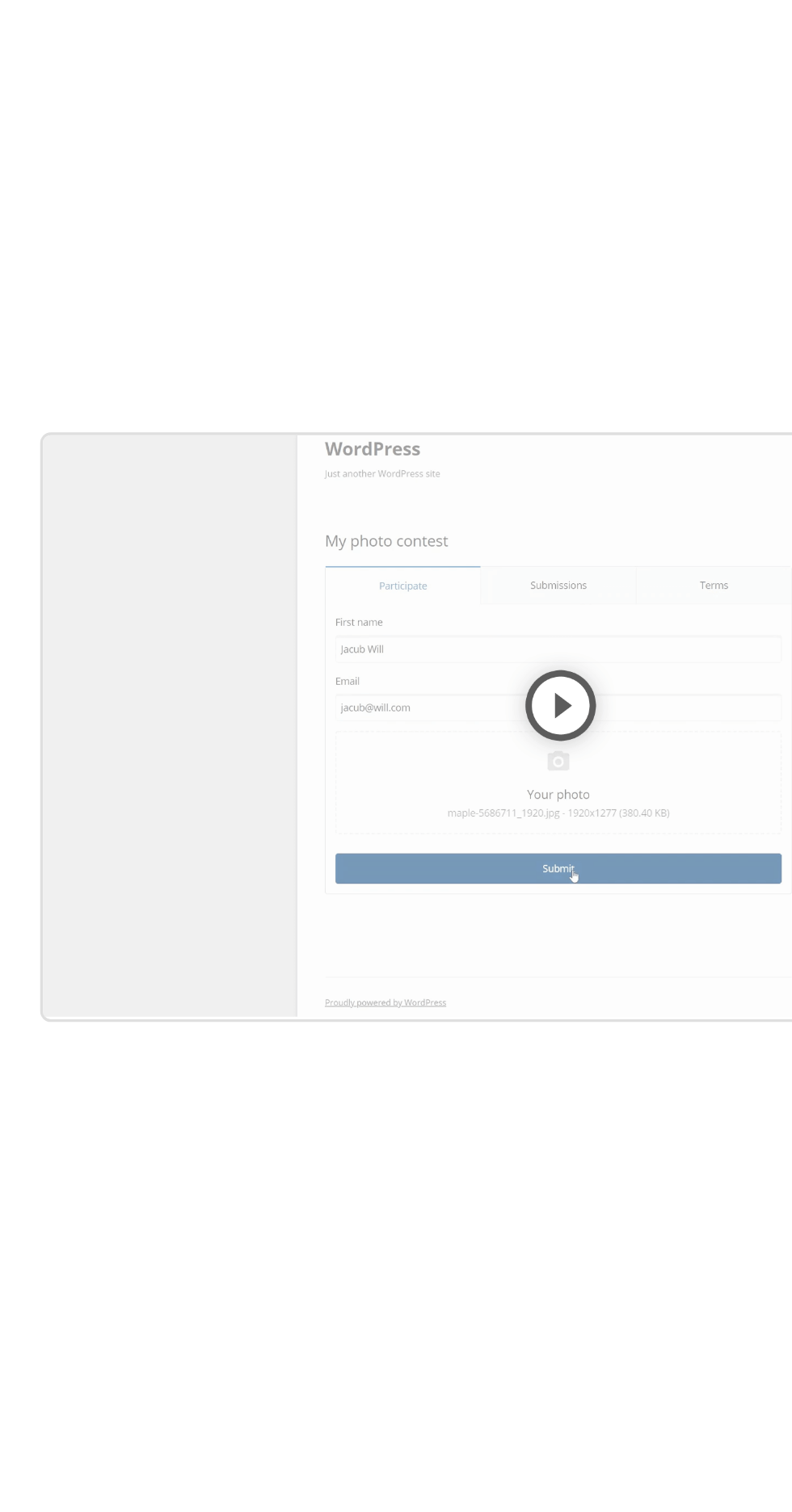 click at bounding box center (517, 423) 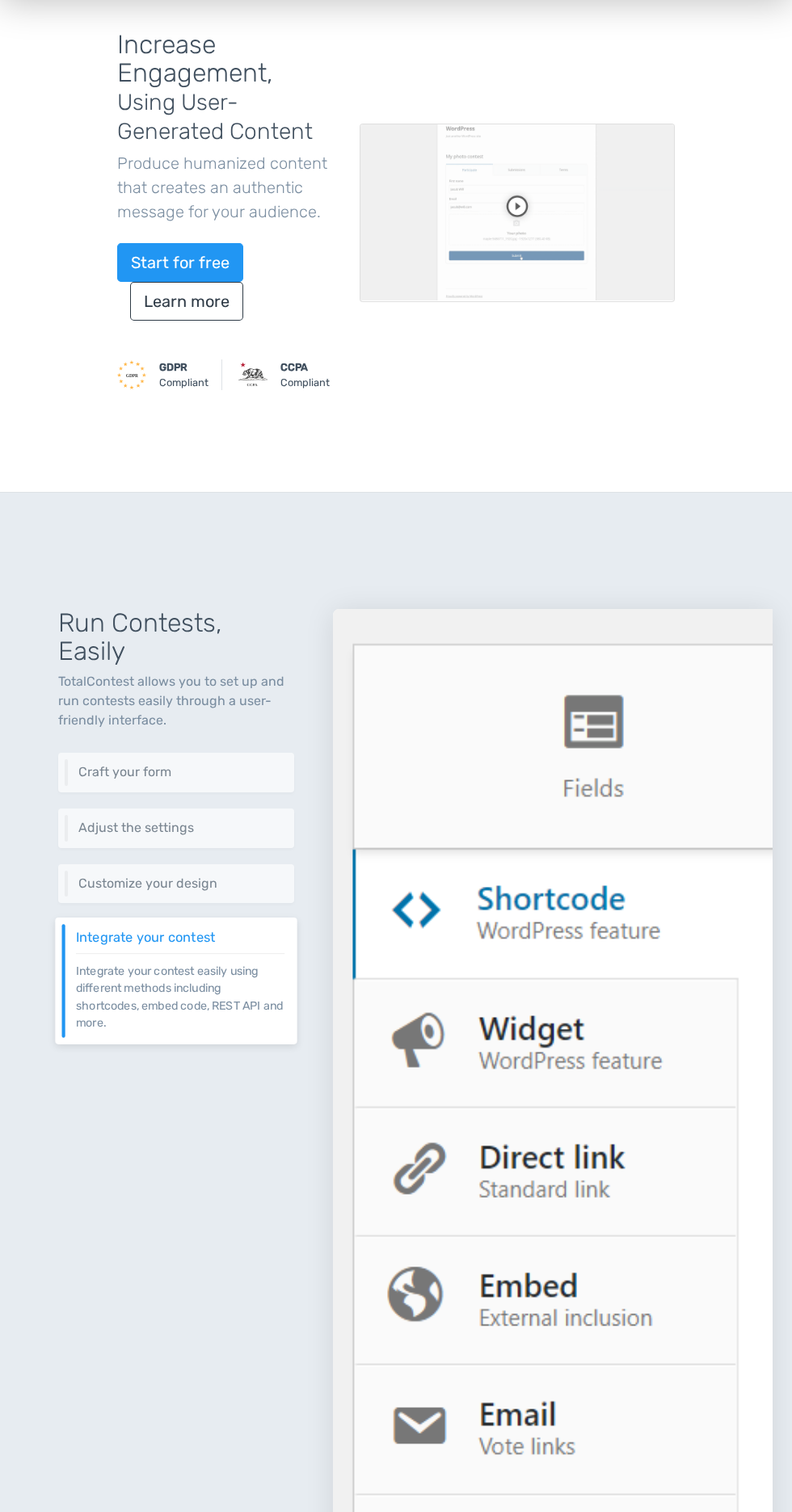 scroll, scrollTop: 0, scrollLeft: 0, axis: both 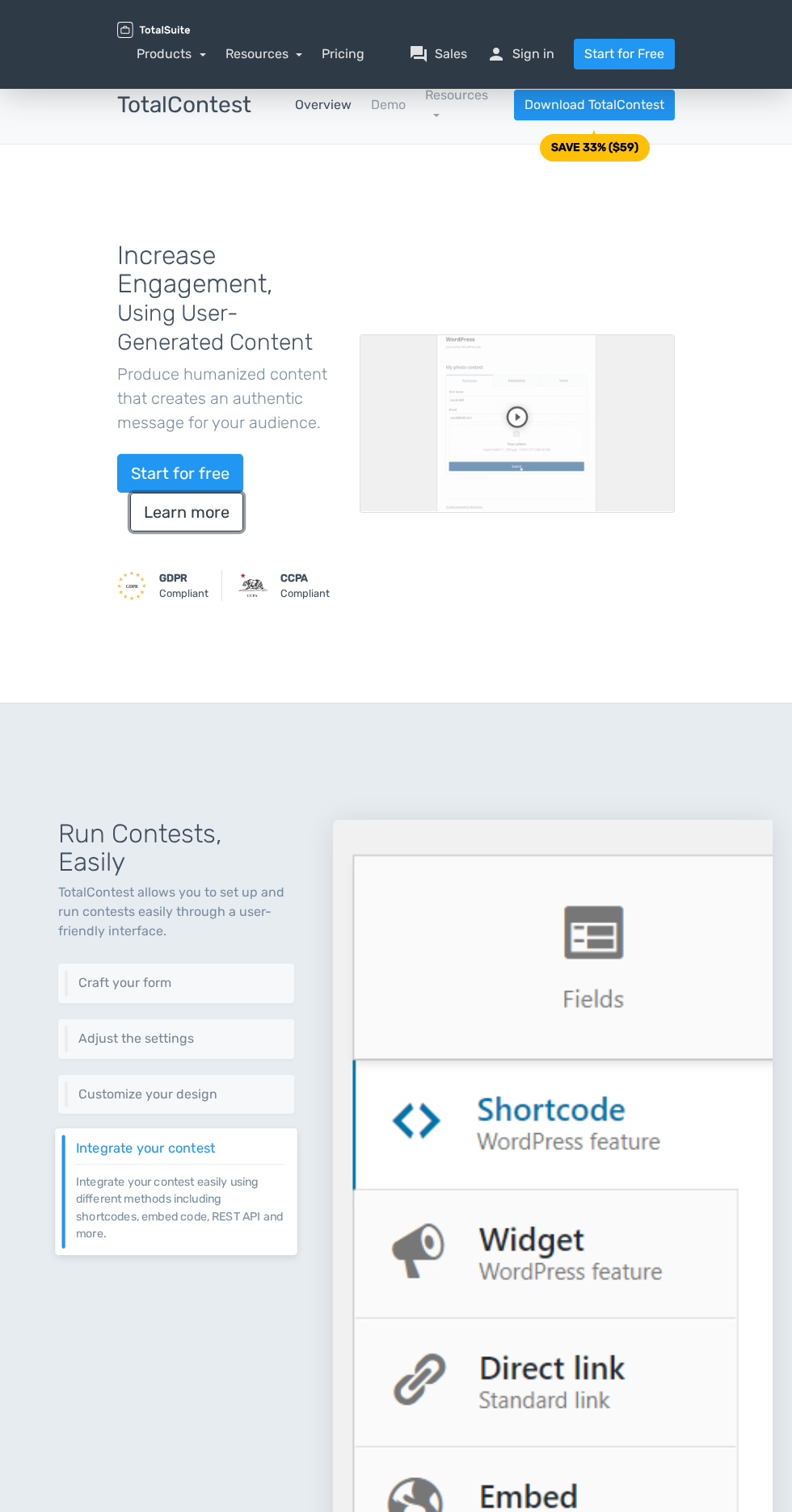 click on "Learn more" at bounding box center (187, 512) 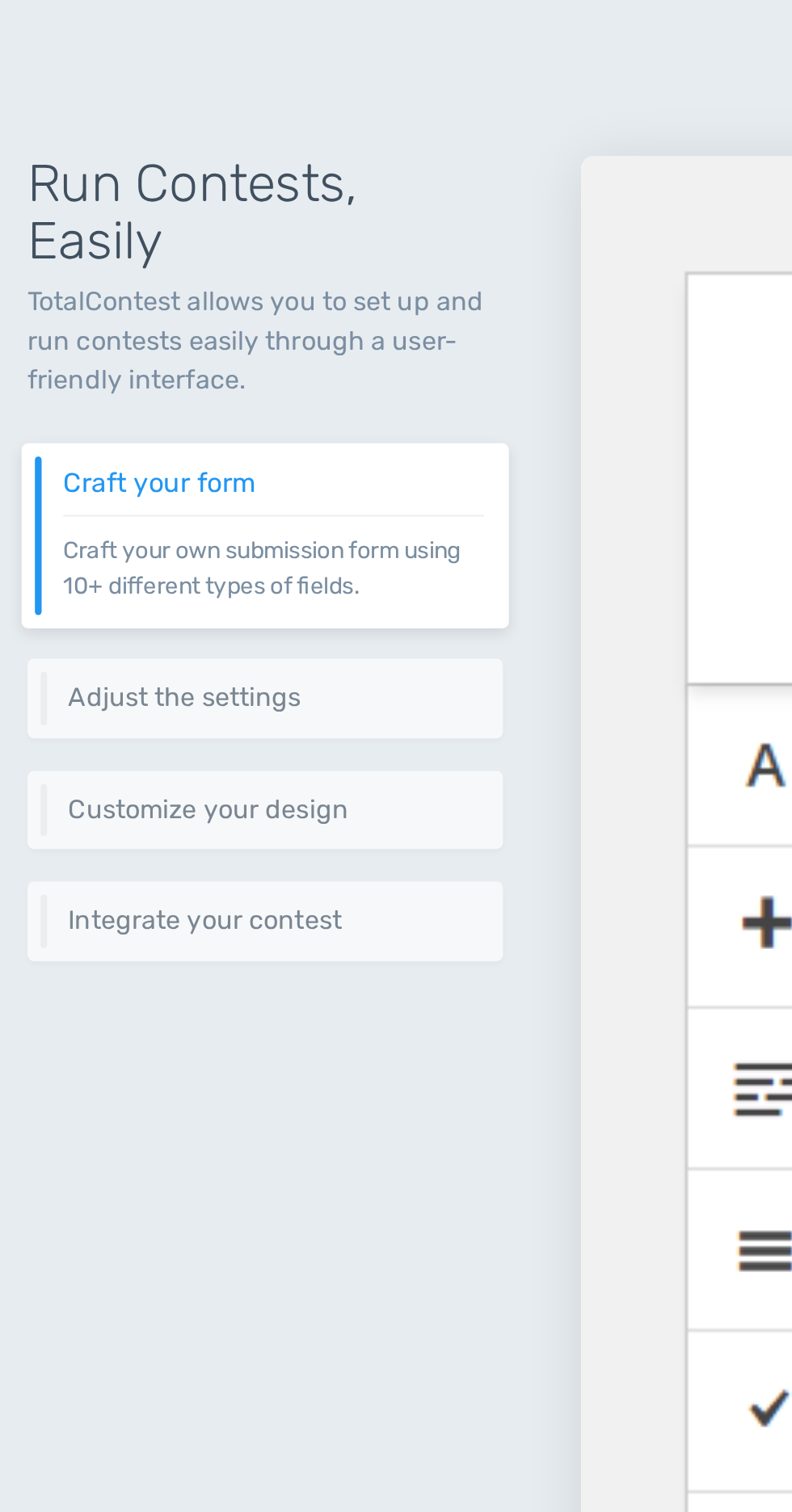 scroll, scrollTop: 534, scrollLeft: 0, axis: vertical 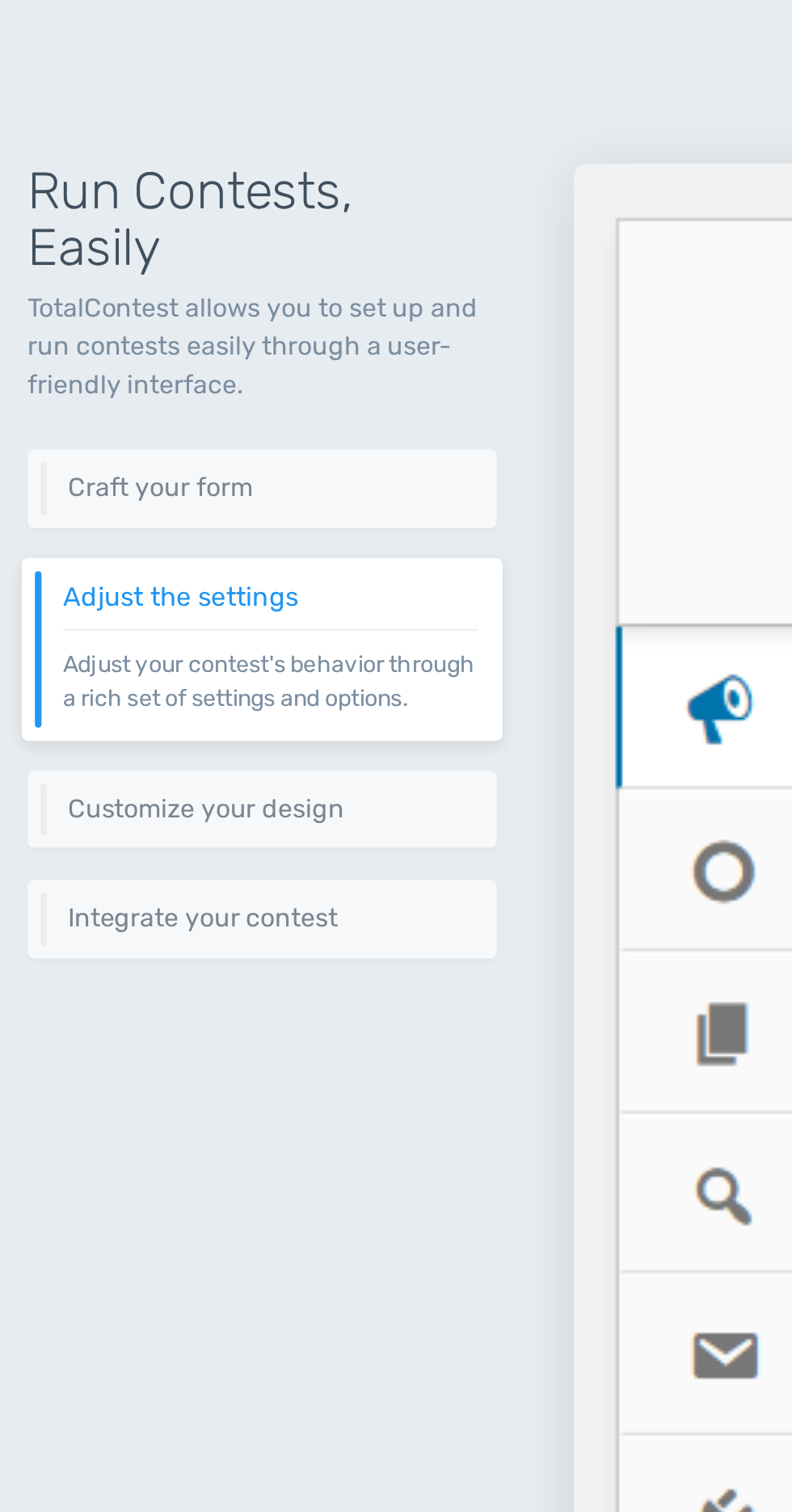click on "Craft your form" at bounding box center (180, 449) 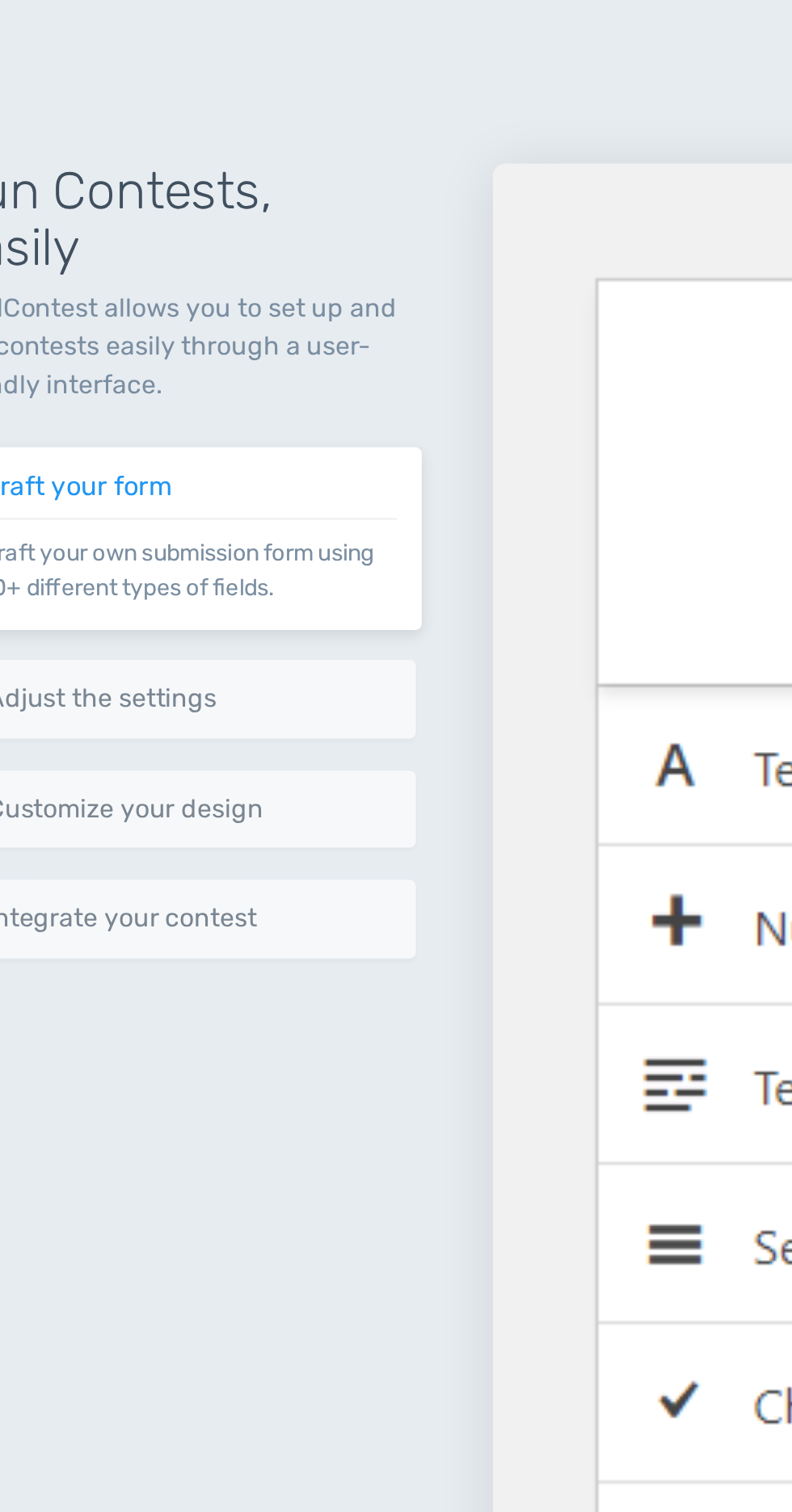 click on "Adjust the settings" at bounding box center (180, 555) 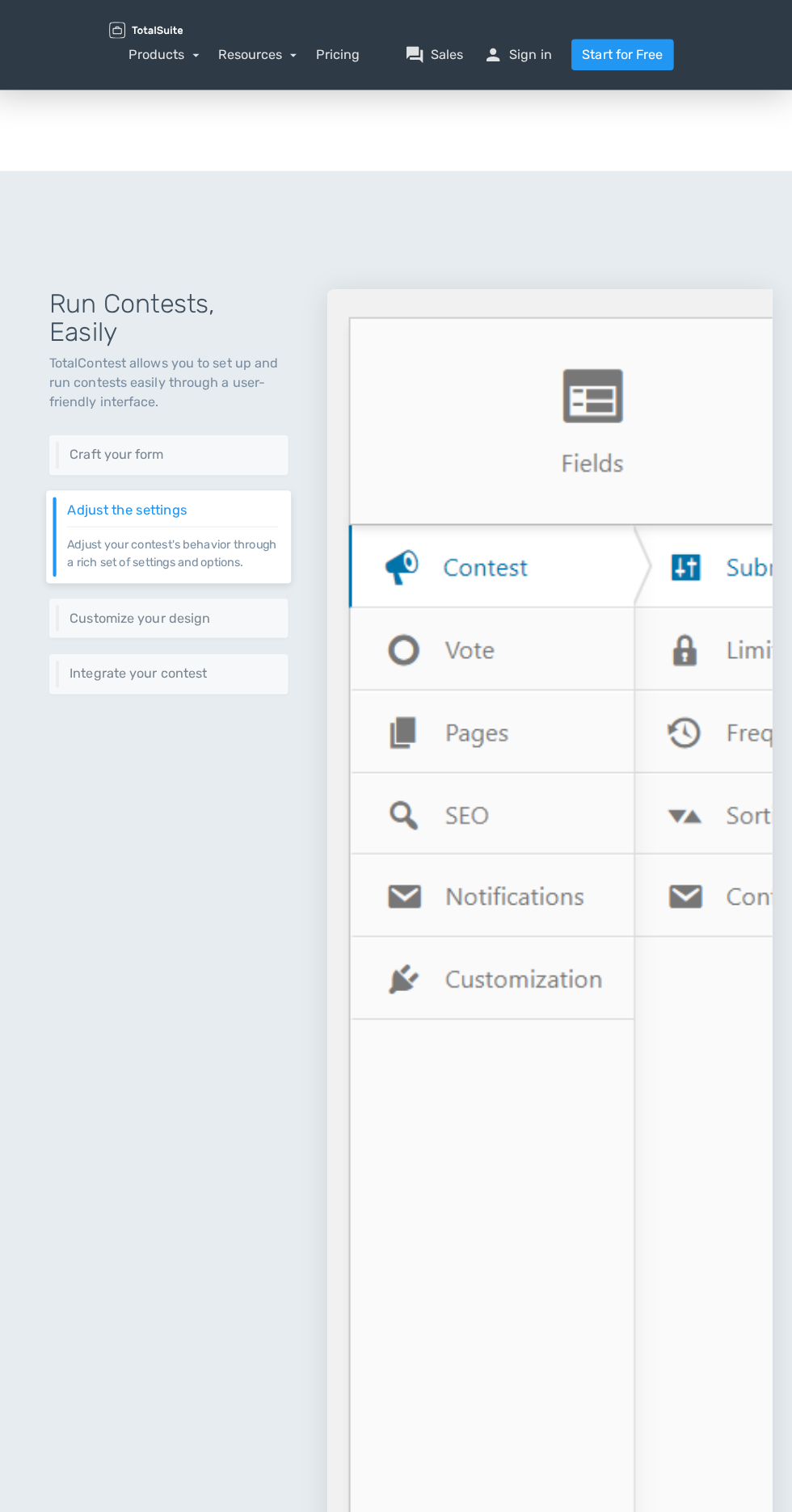 scroll, scrollTop: 538, scrollLeft: 0, axis: vertical 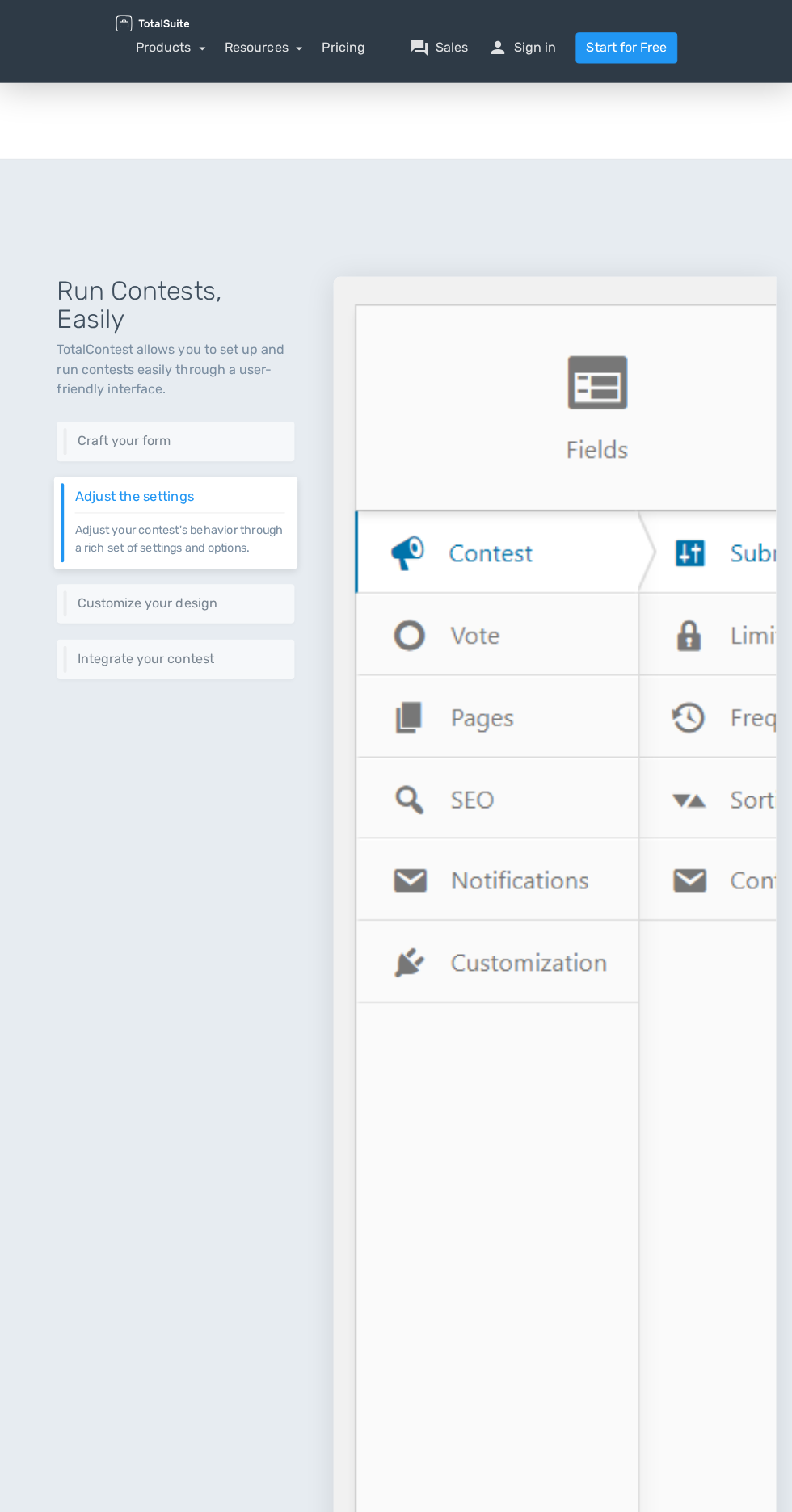 click on "Run Contests, Easily   TotalContest allows you to set up and run contests
easily through a user-friendly interface.   Craft your form   Craft your own submission form using 10+ different types of
fields.   Adjust the settings   Adjust your contest's behavior through a rich set of settings and
options.   Customize your design   Keep your website's design consistent by customizing the design to
match your branding guidelines.   Integrate your contest   Integrate your contest easily using different methods including
shortcodes, embed code, REST API and more." at bounding box center (176, 943) 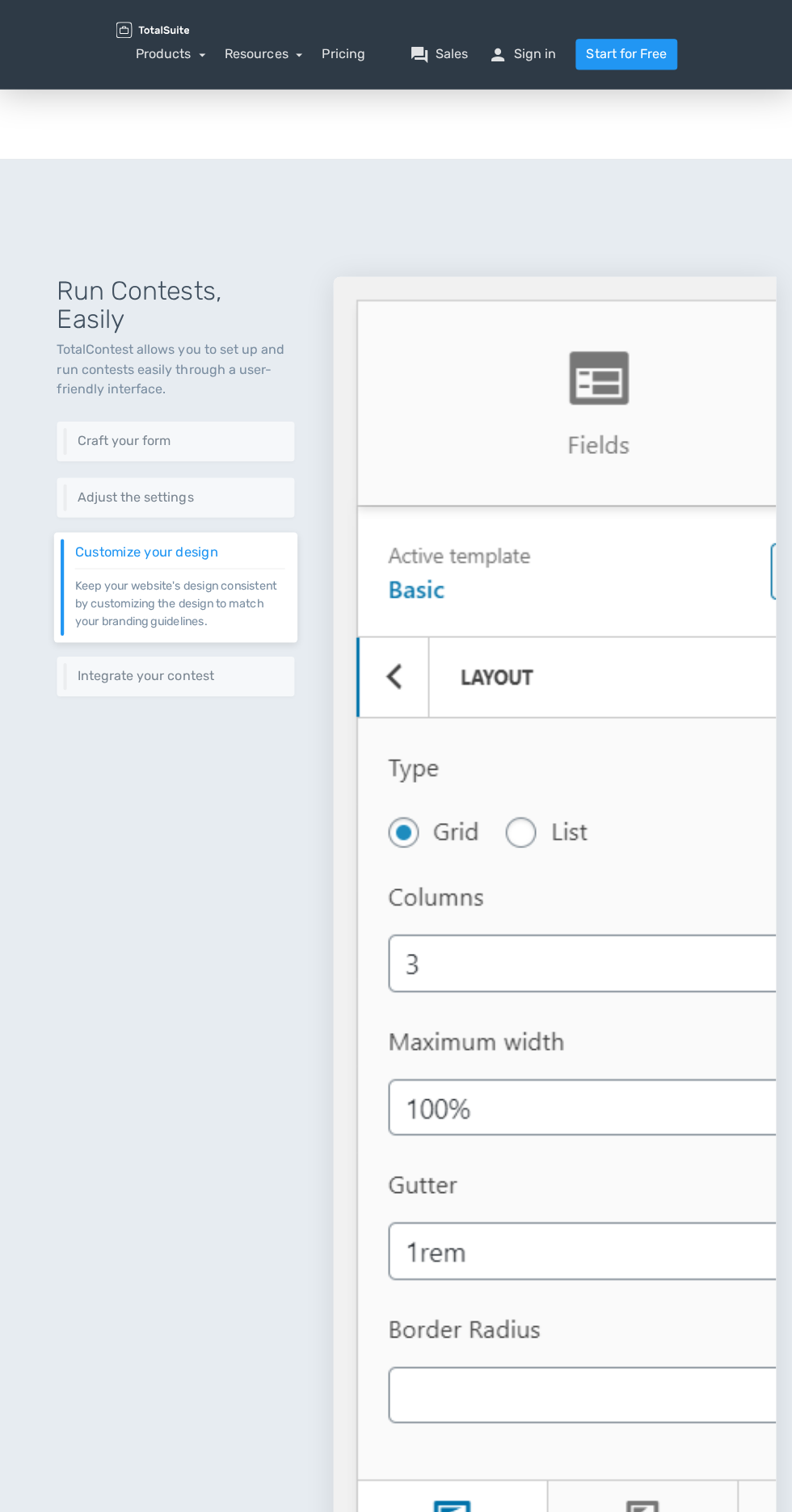 scroll, scrollTop: 549, scrollLeft: 0, axis: vertical 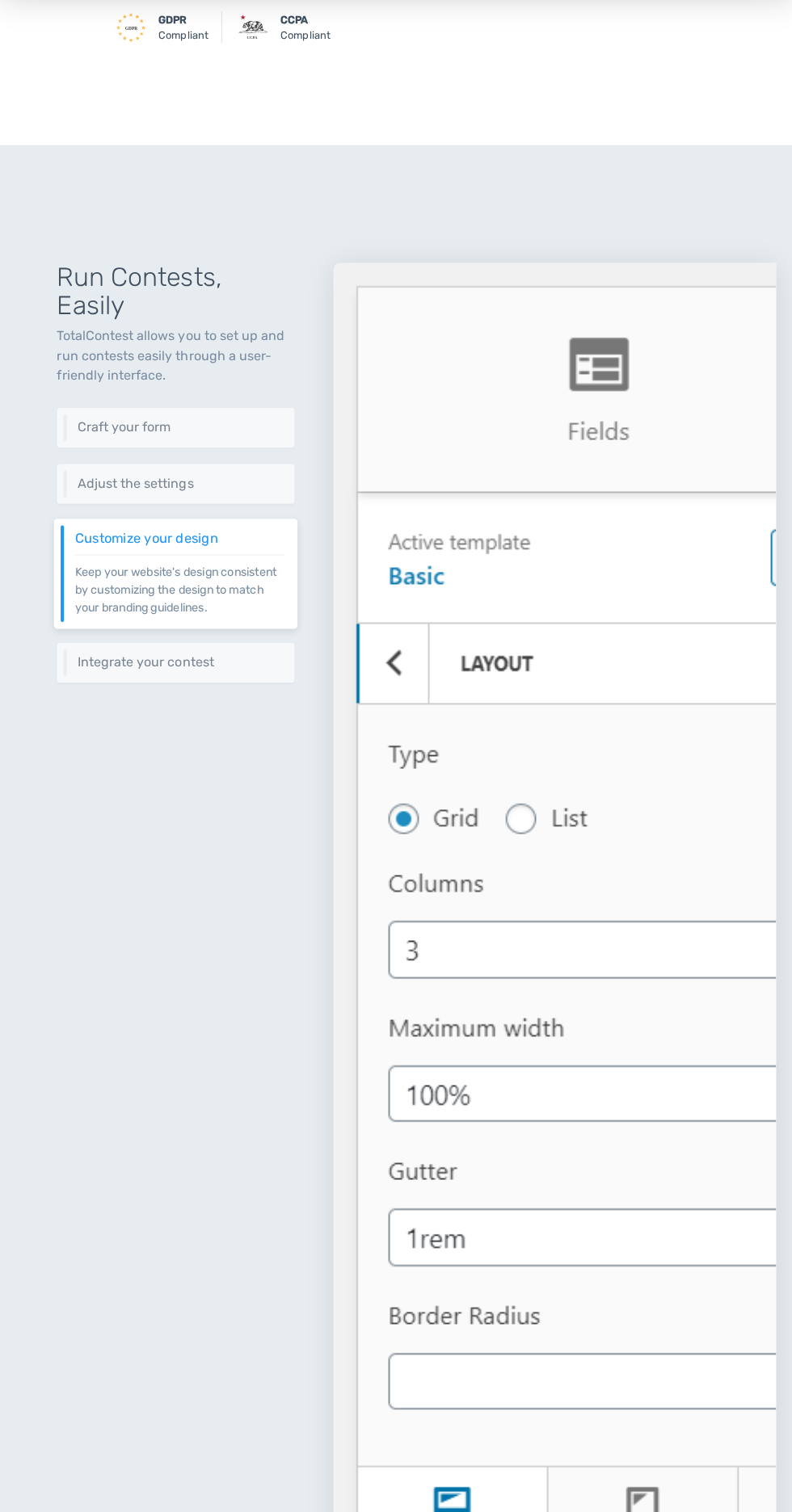 click on "Integrate your contest" at bounding box center [180, 667] 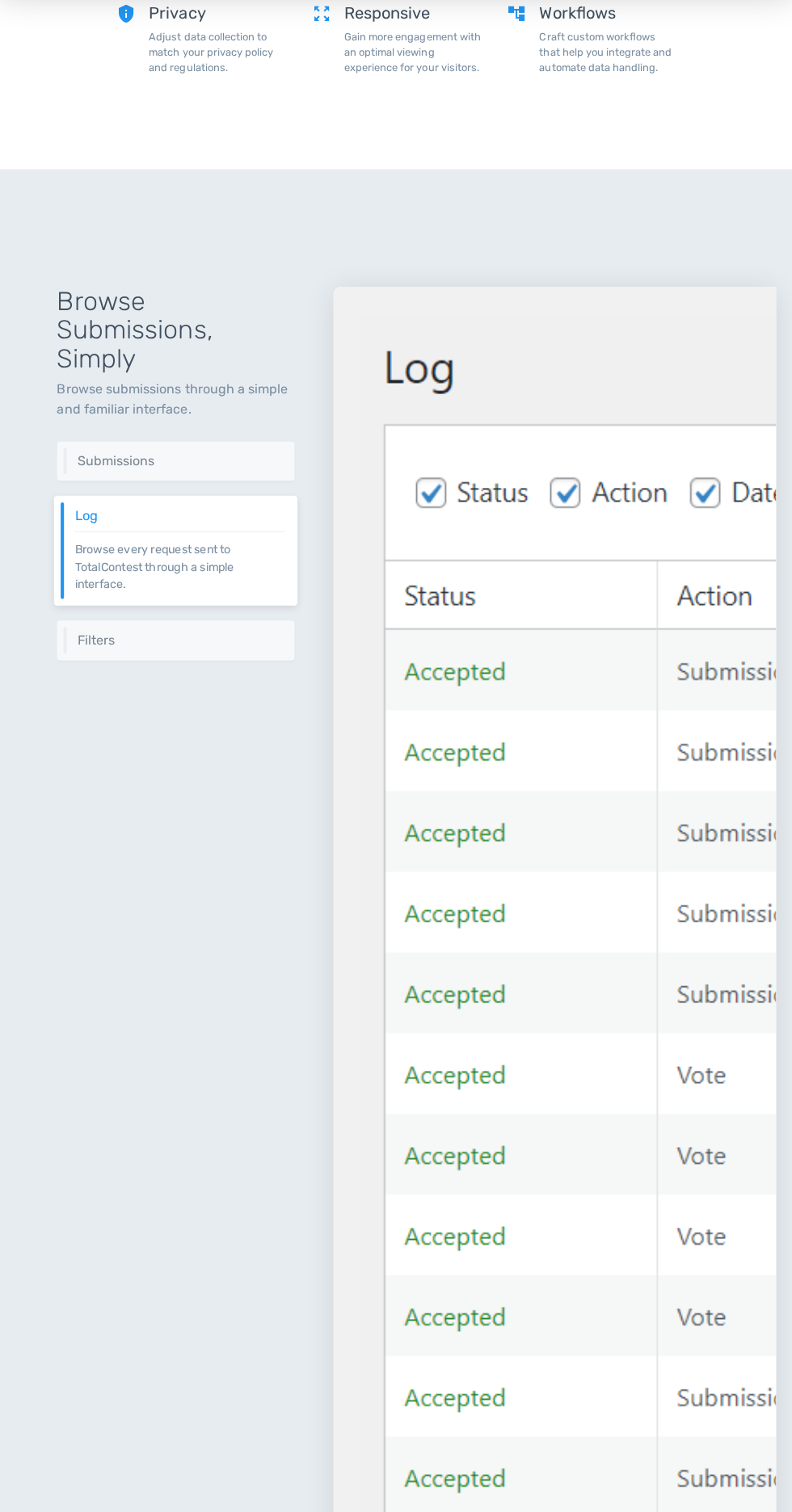 scroll, scrollTop: 2434, scrollLeft: 0, axis: vertical 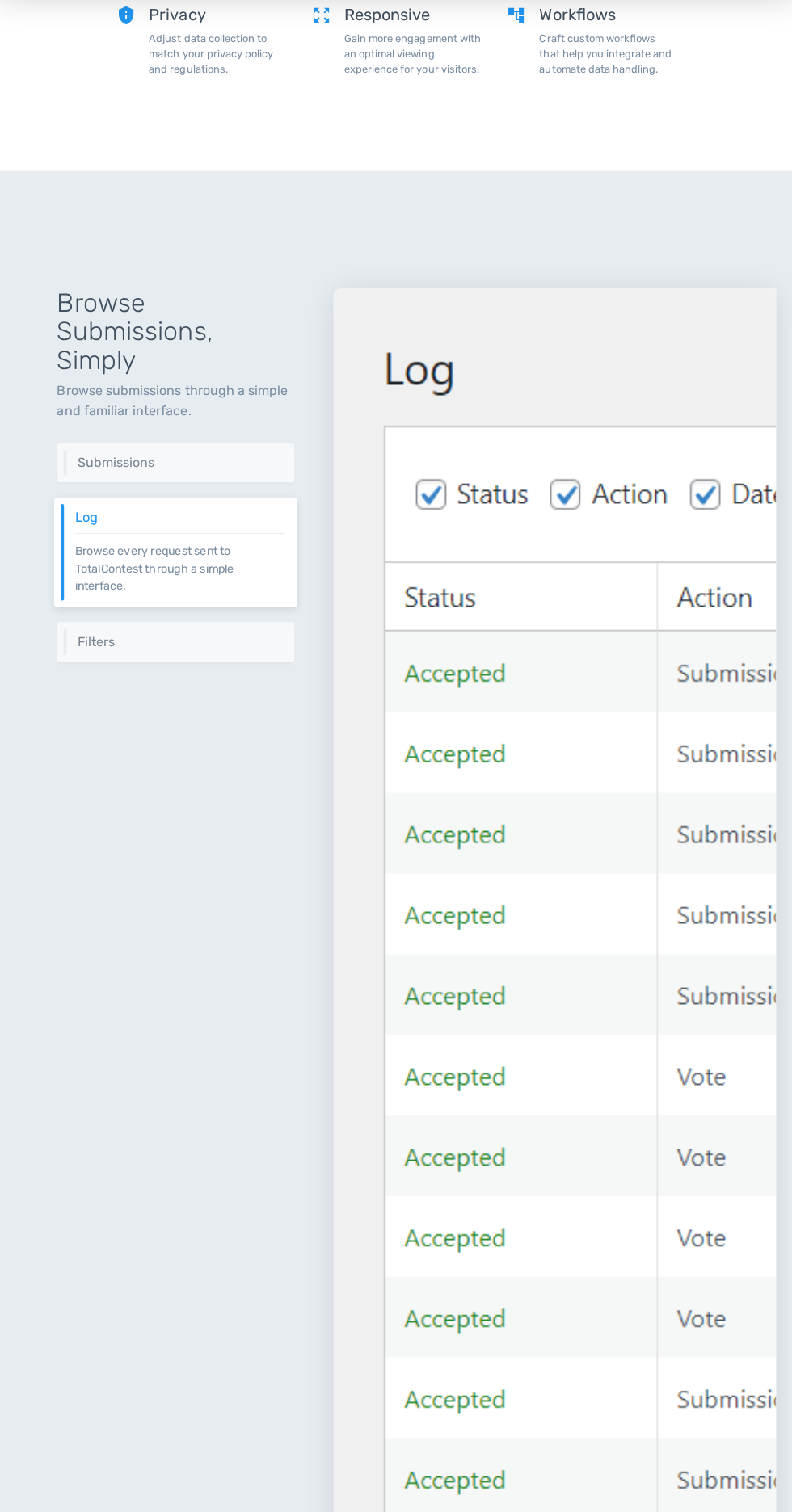 click on "Submissions" at bounding box center [180, 468] 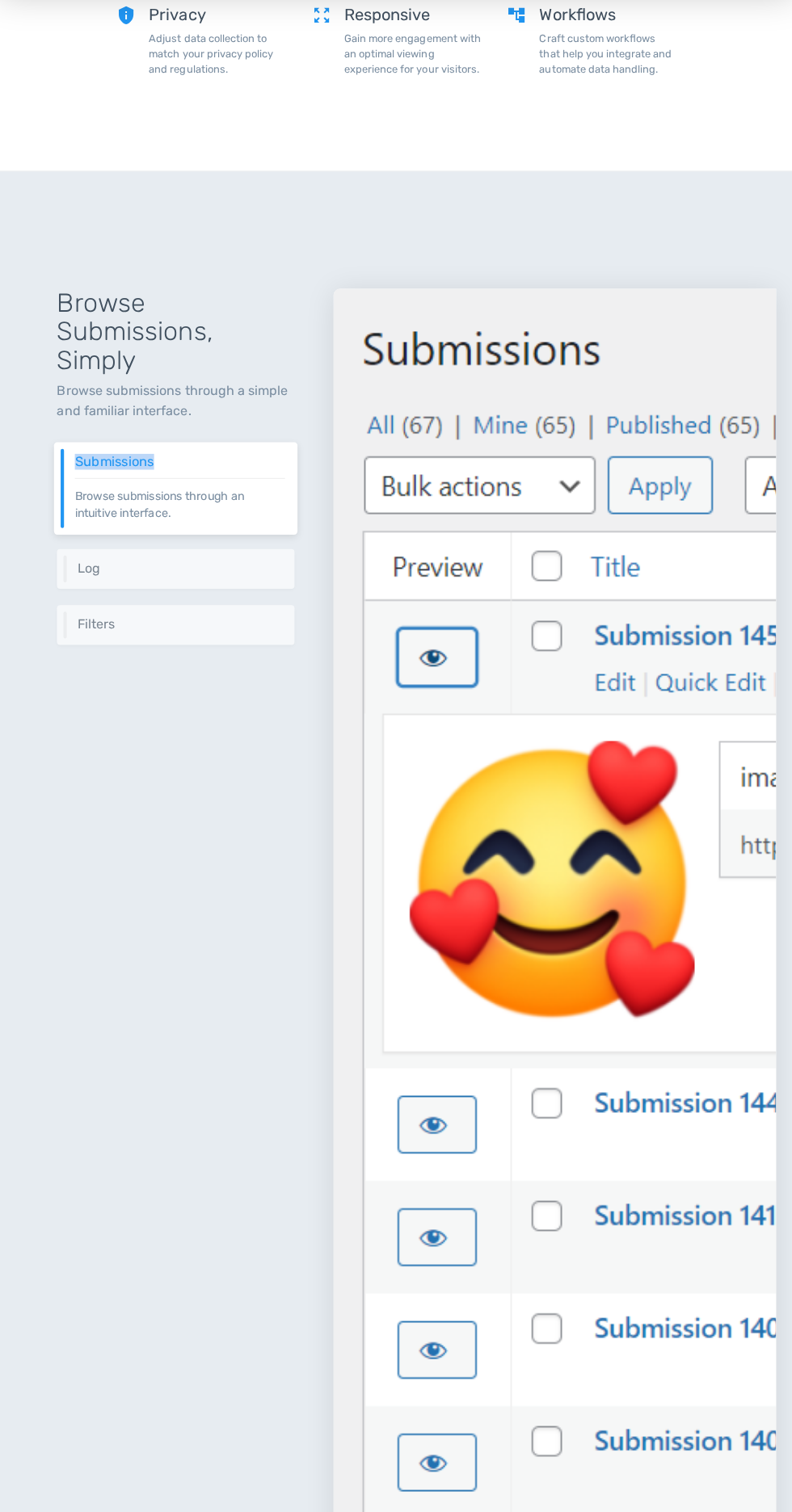 click on "Browse every request sent to TotalContest through a simple
interface." at bounding box center (180, 581) 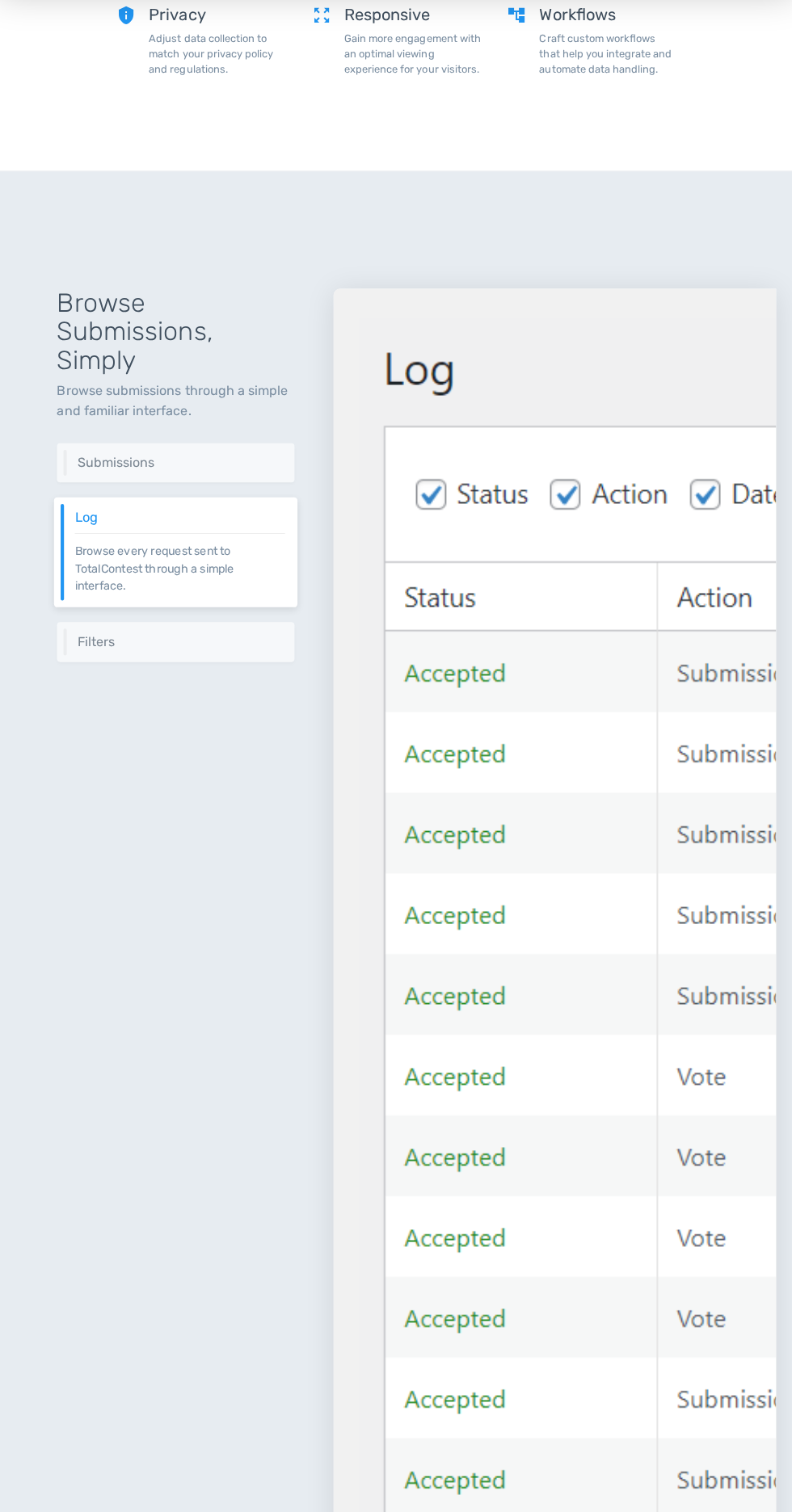 click on "Filters" at bounding box center [180, 646] 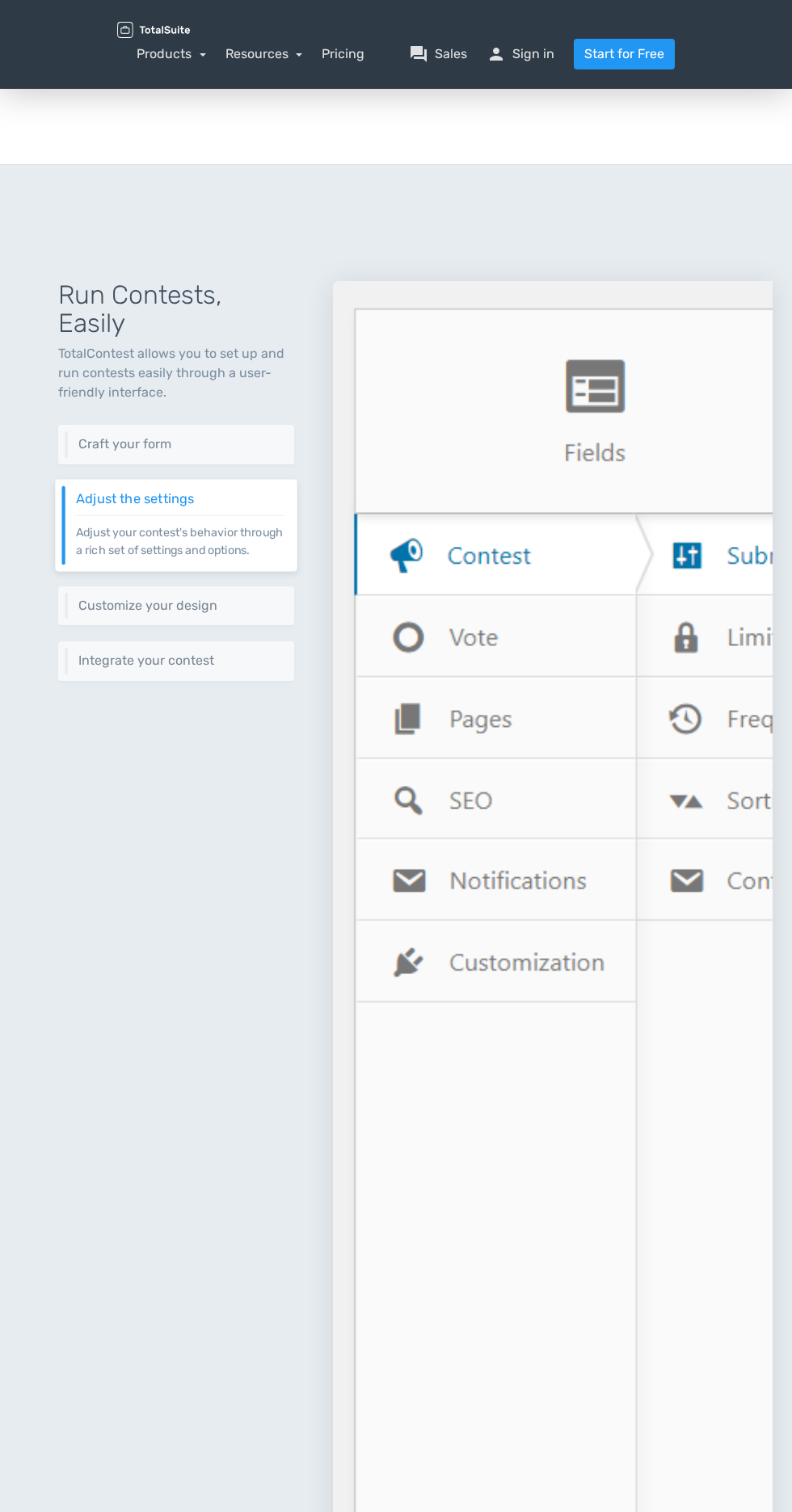 scroll, scrollTop: 0, scrollLeft: 0, axis: both 